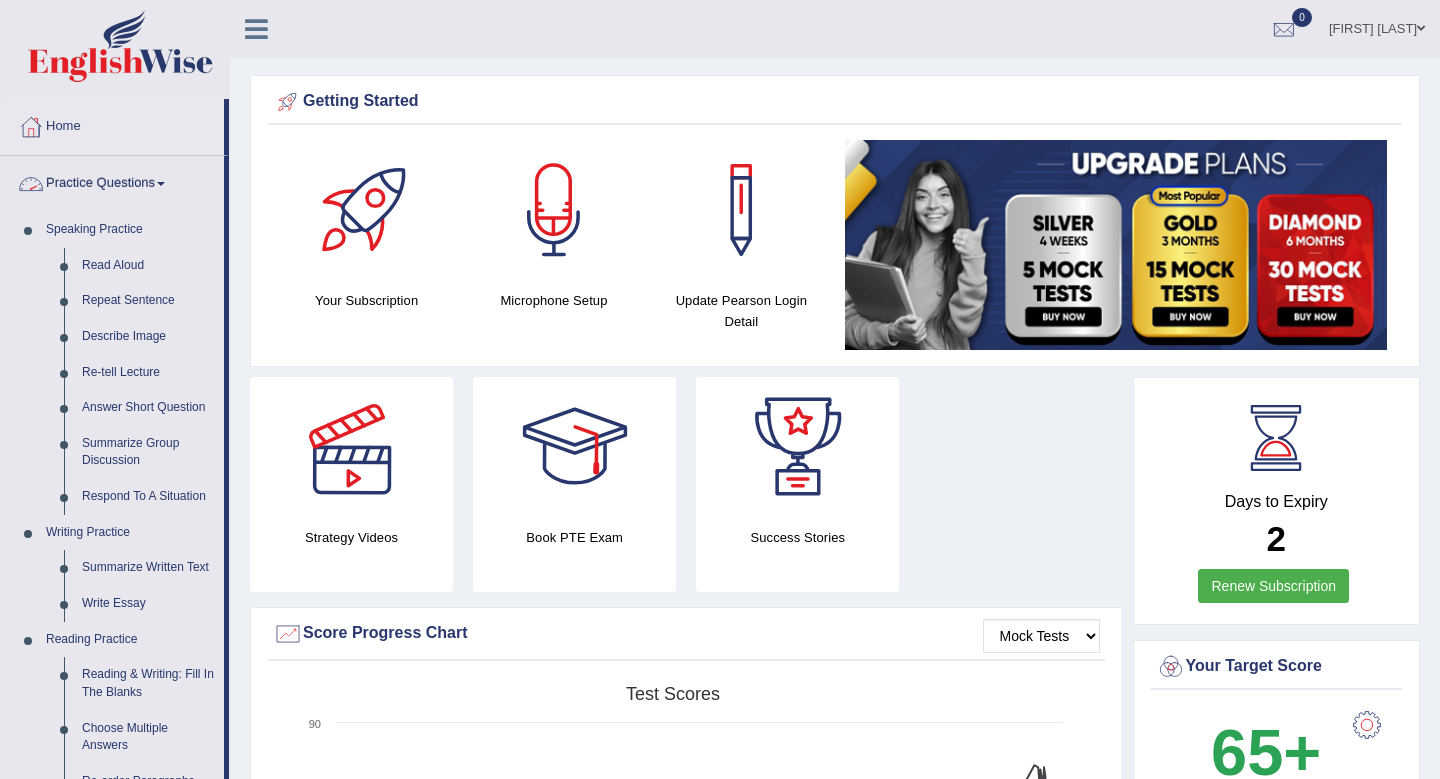 scroll, scrollTop: 0, scrollLeft: 0, axis: both 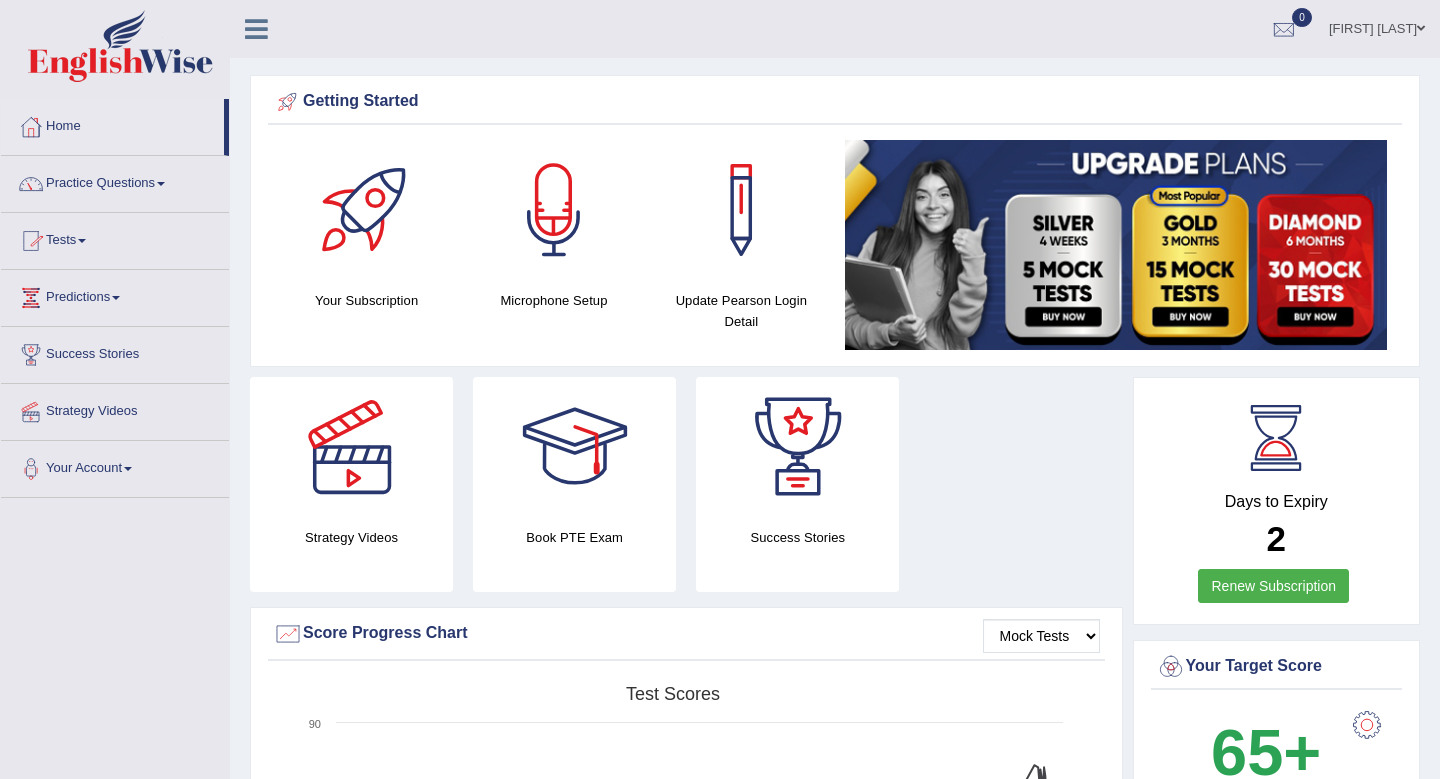 click on "Tests" at bounding box center [115, 238] 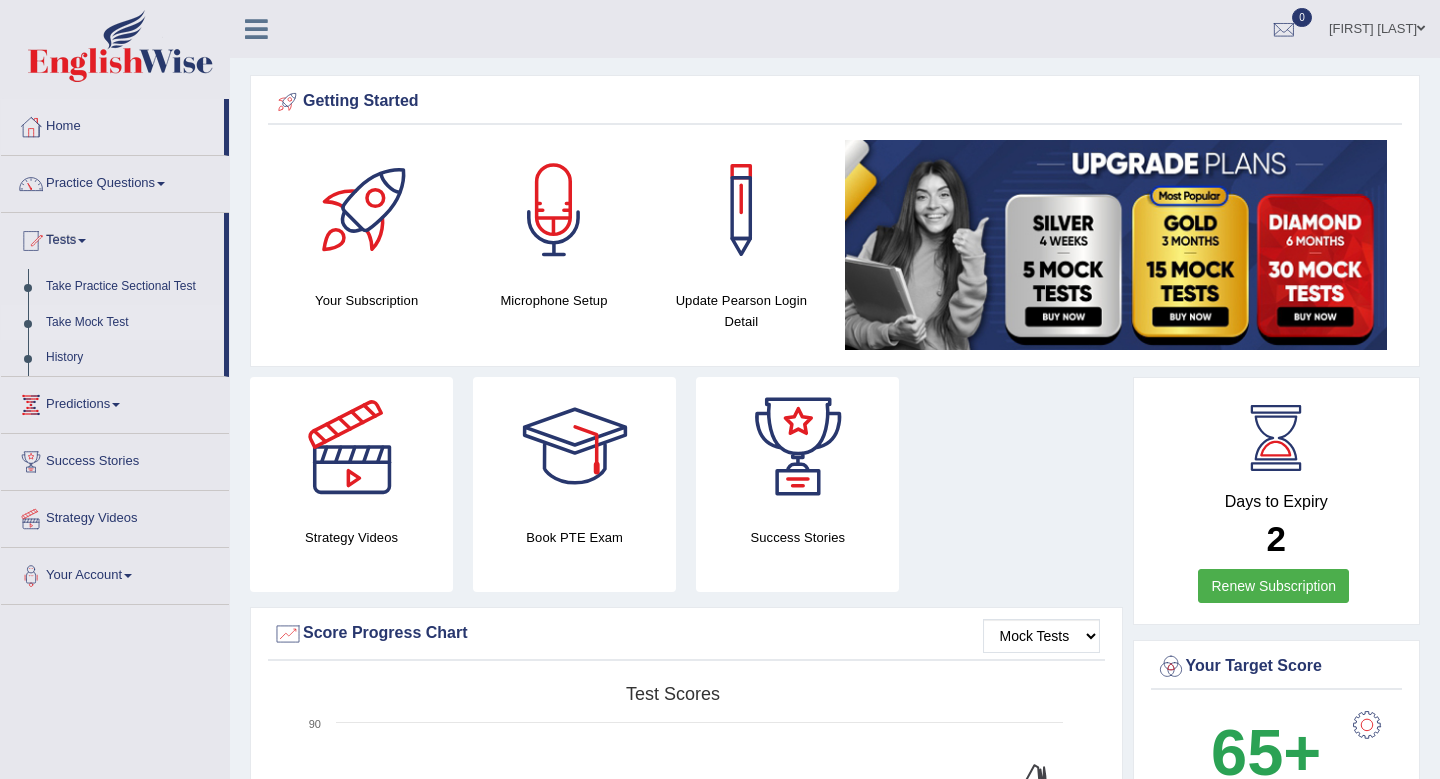 click on "Take Mock Test" at bounding box center [130, 323] 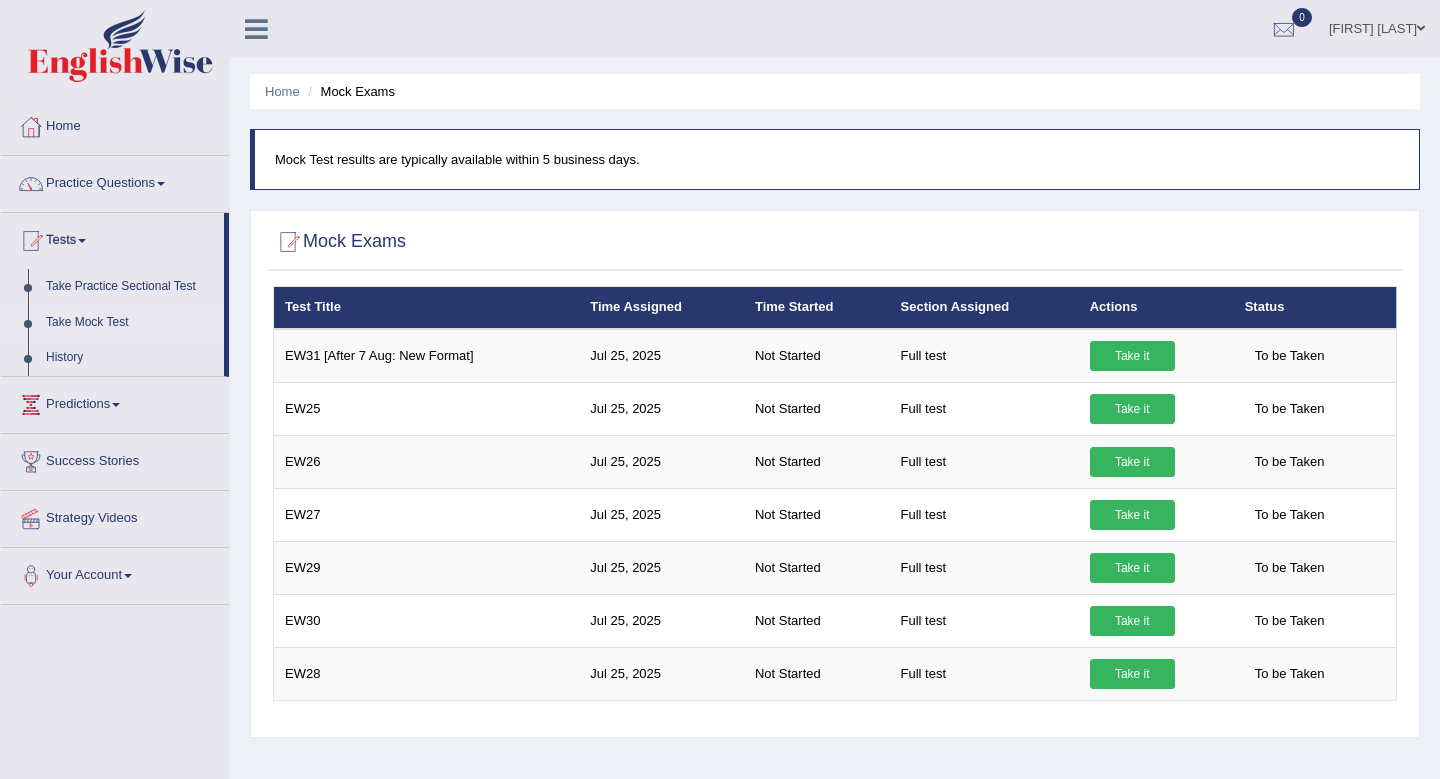 scroll, scrollTop: 0, scrollLeft: 0, axis: both 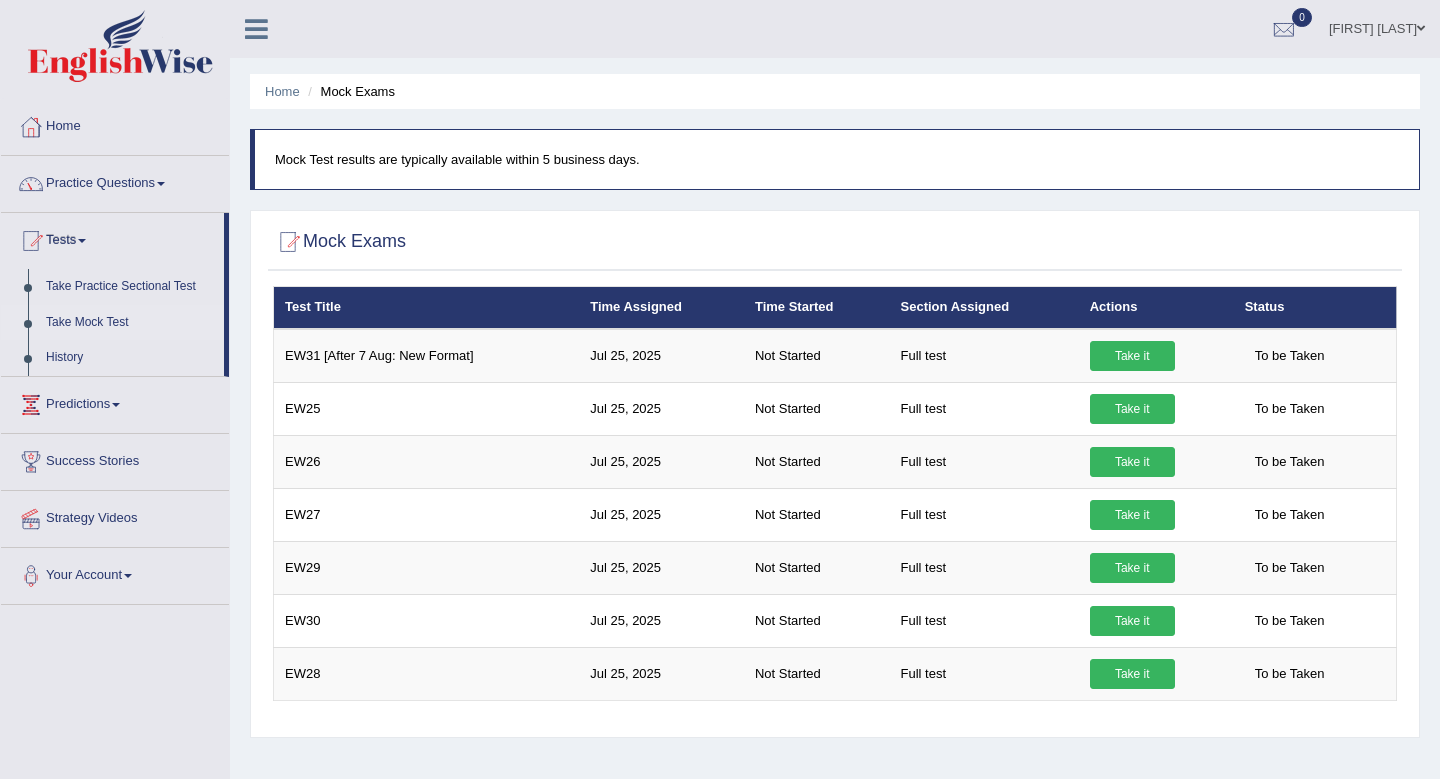 click on "Practice Questions" at bounding box center [115, 181] 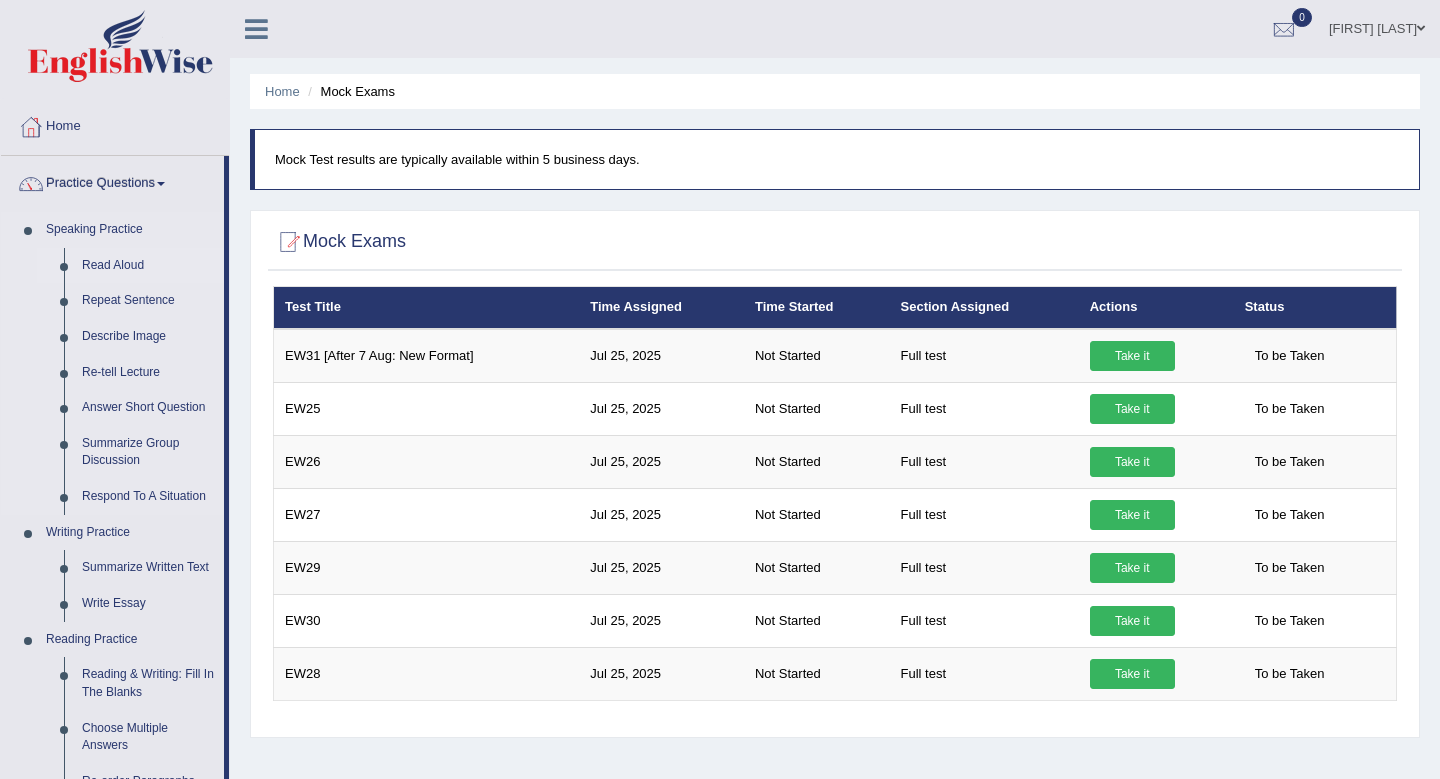 click on "Read Aloud" at bounding box center (148, 266) 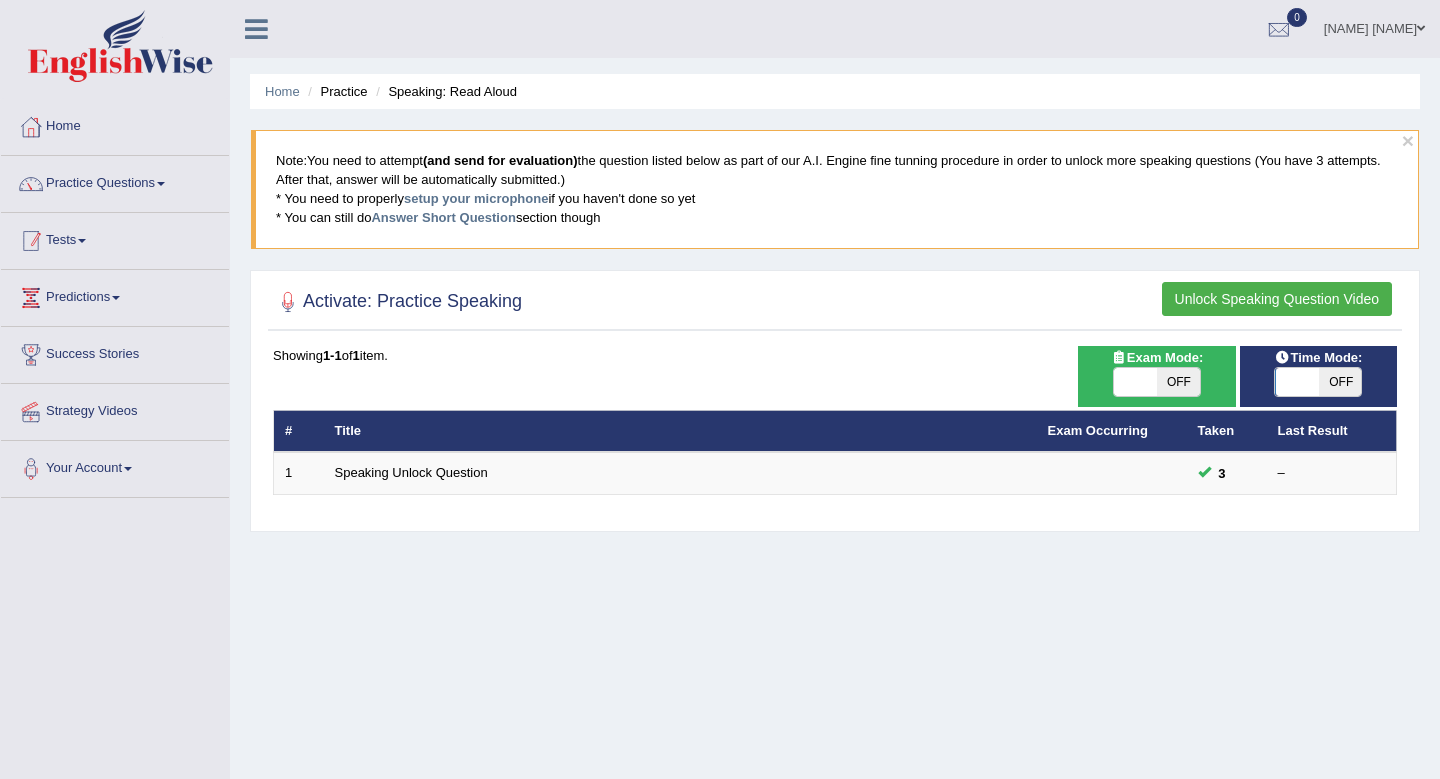 scroll, scrollTop: 0, scrollLeft: 0, axis: both 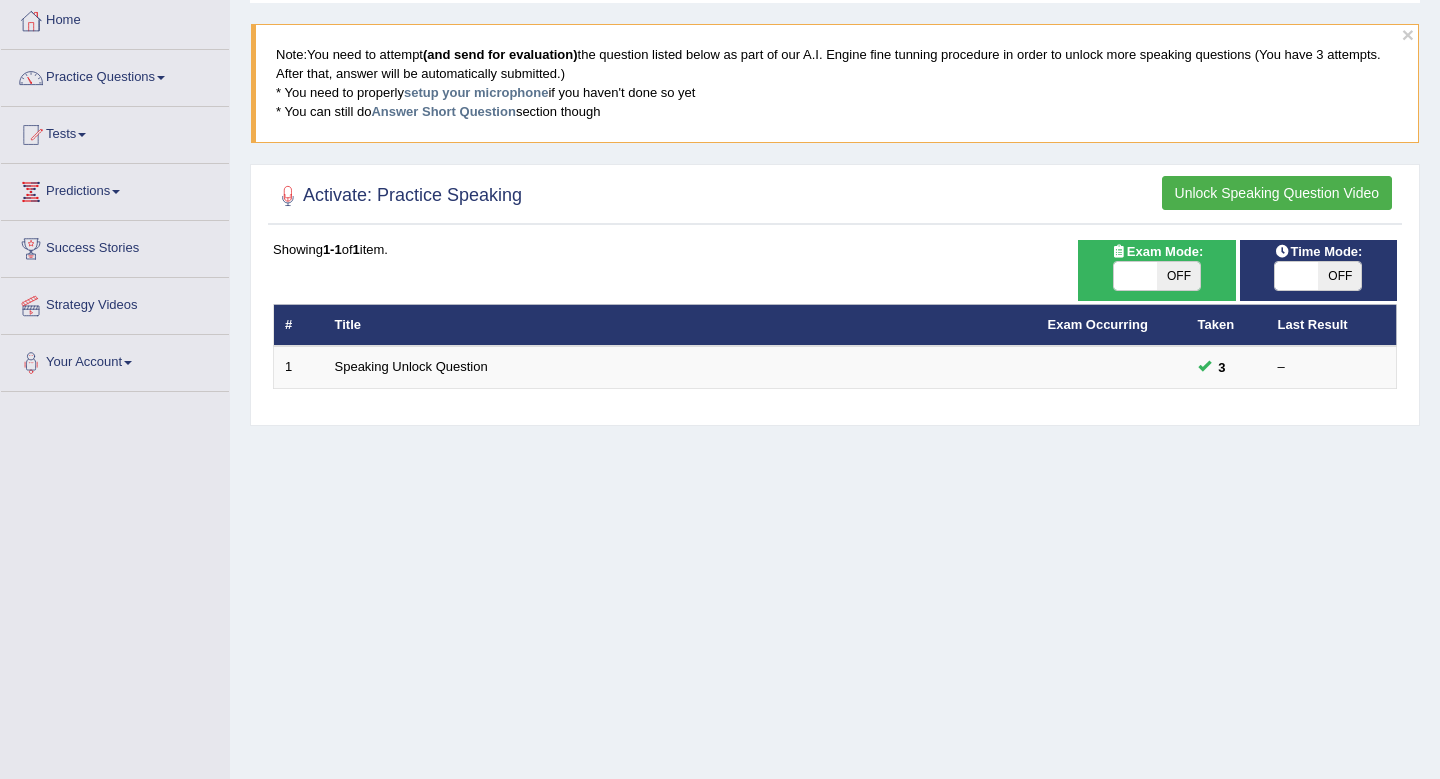 click on "Unlock Speaking Question Video" at bounding box center (1277, 193) 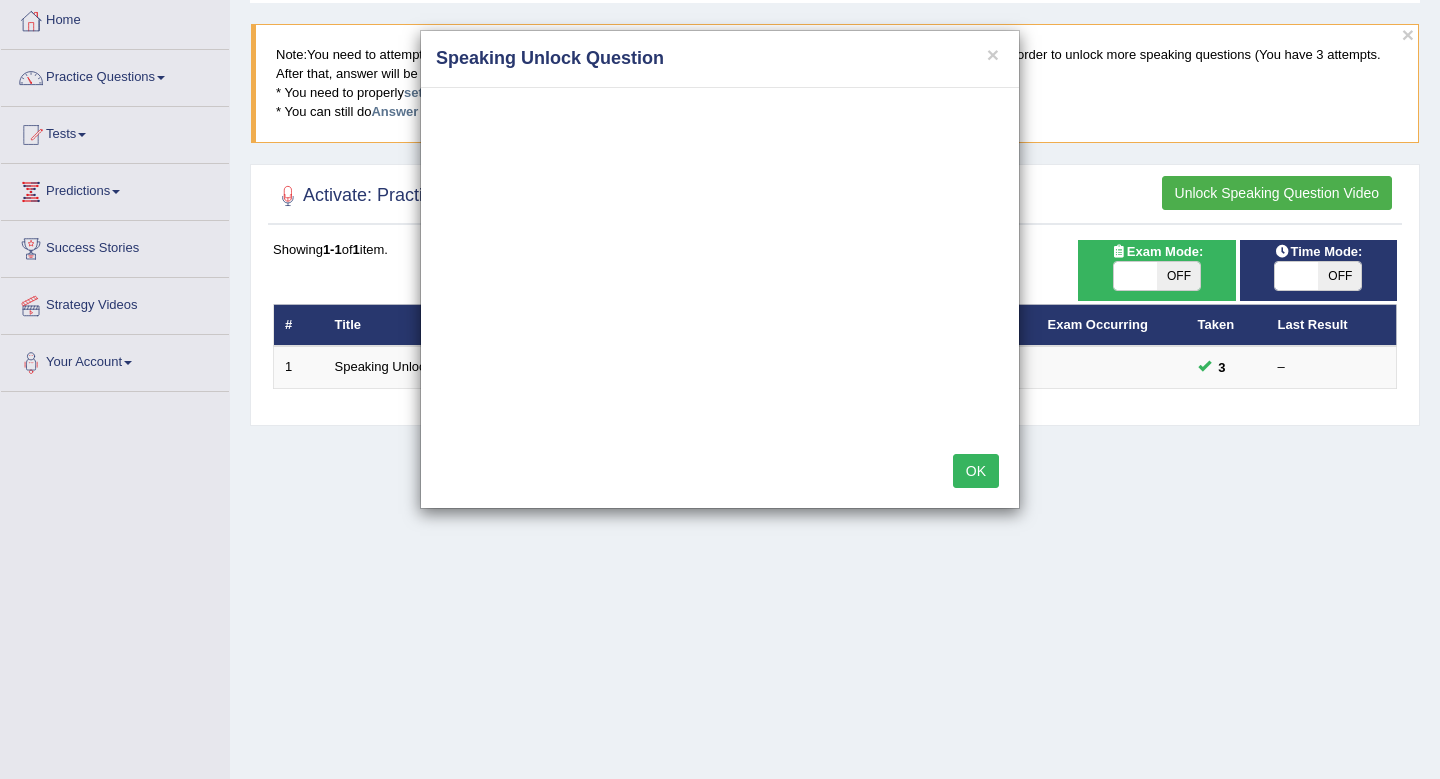 click on "OK" at bounding box center [976, 471] 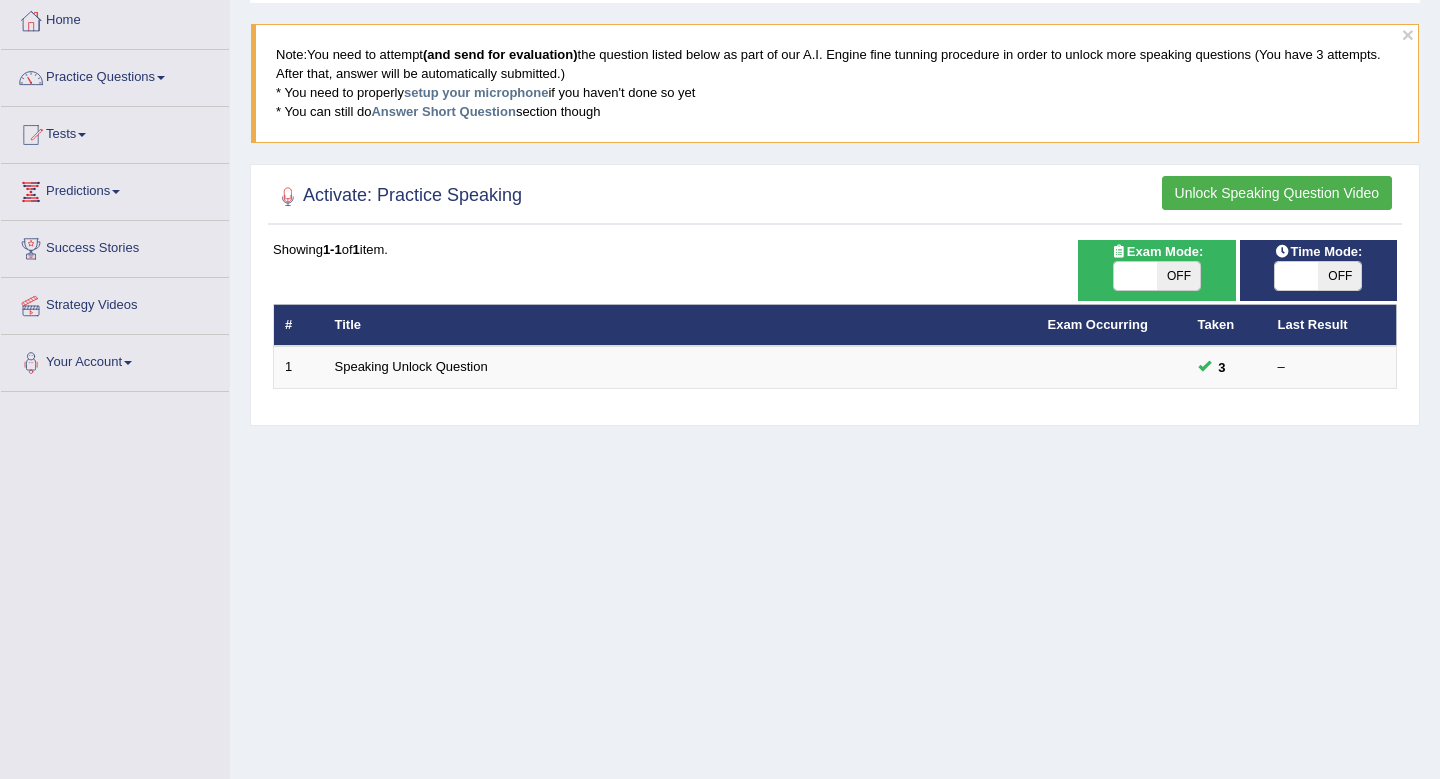 scroll, scrollTop: 0, scrollLeft: 0, axis: both 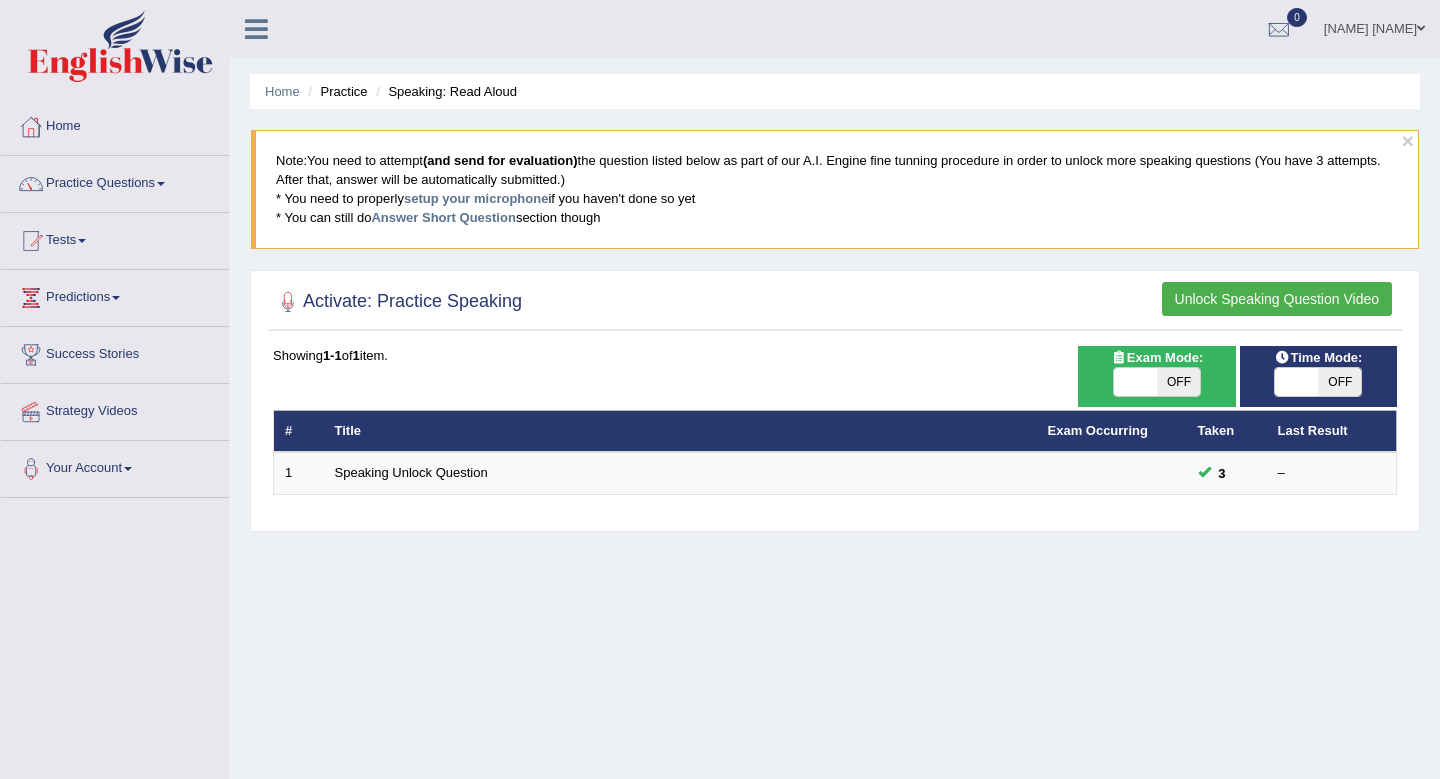 click on "Unlock Speaking Question Video" at bounding box center (1277, 299) 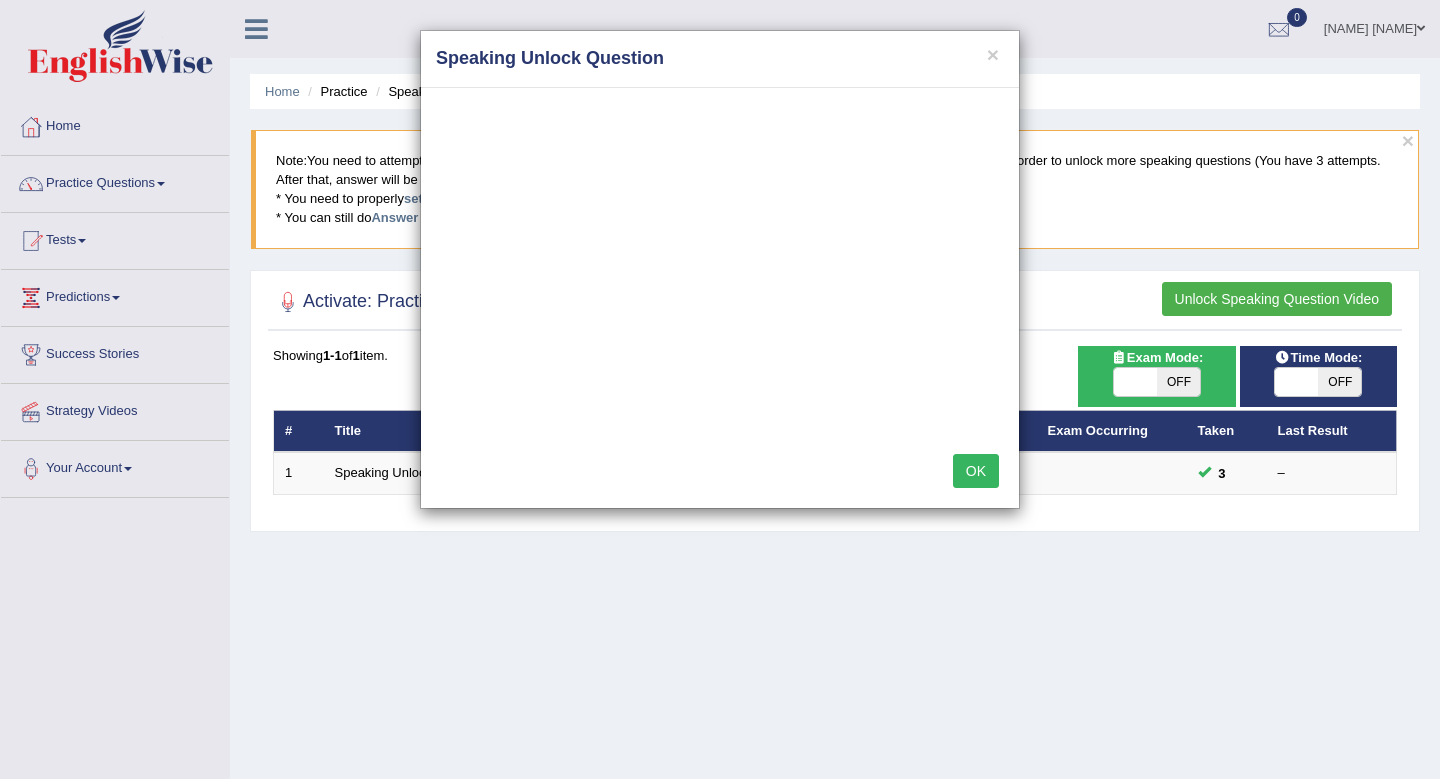 click on "OK" at bounding box center [976, 471] 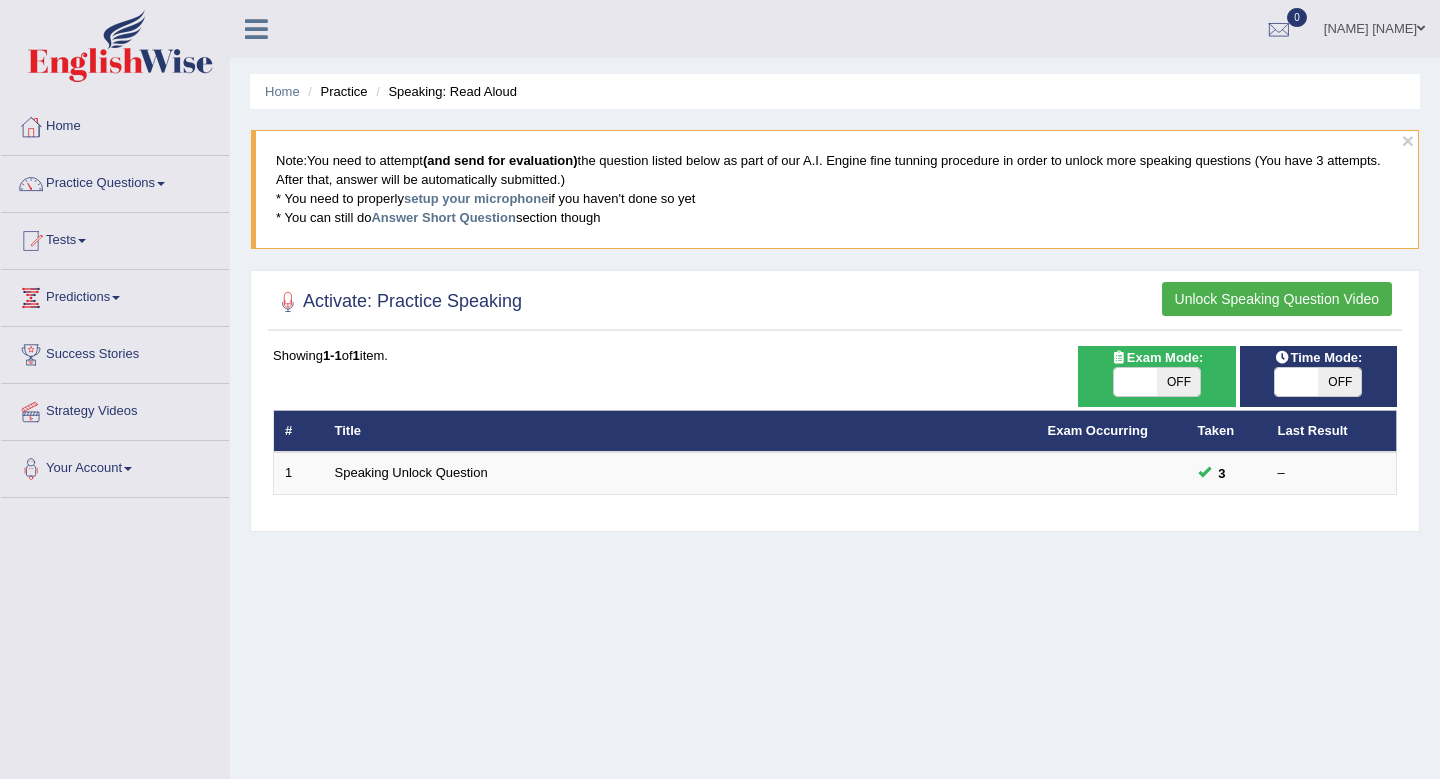 click on "Unlock Speaking Question Video" at bounding box center (1277, 299) 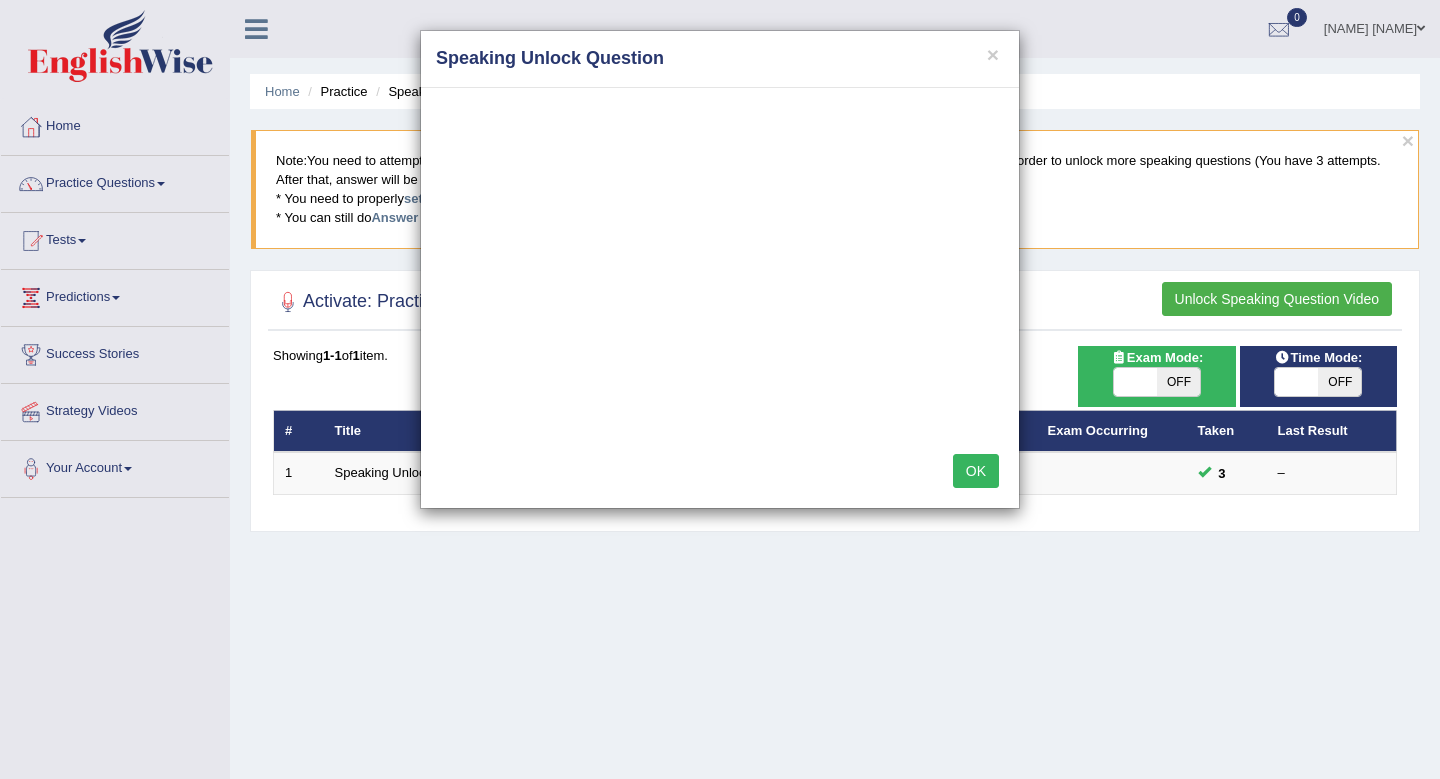 click on "OK" at bounding box center [976, 471] 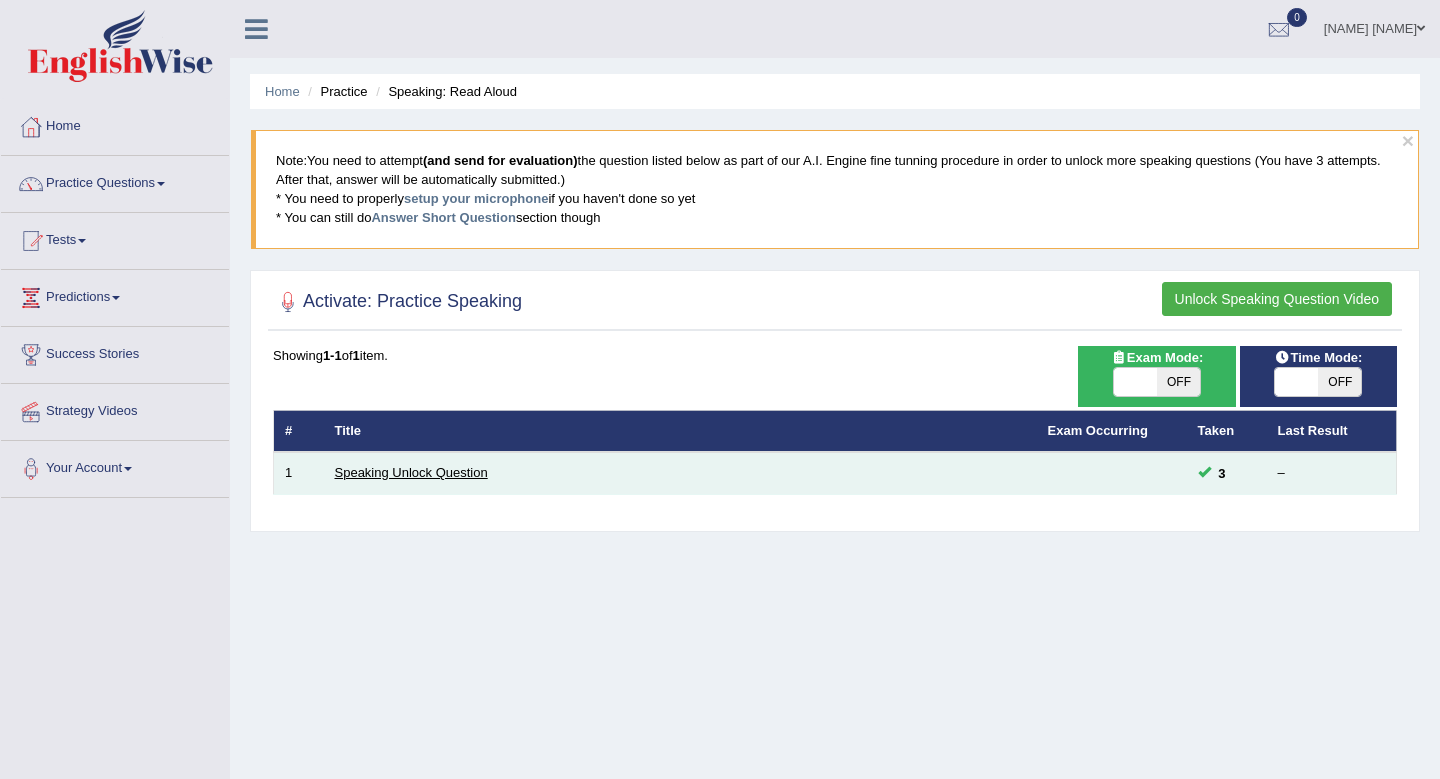 click on "Speaking Unlock Question" at bounding box center (411, 472) 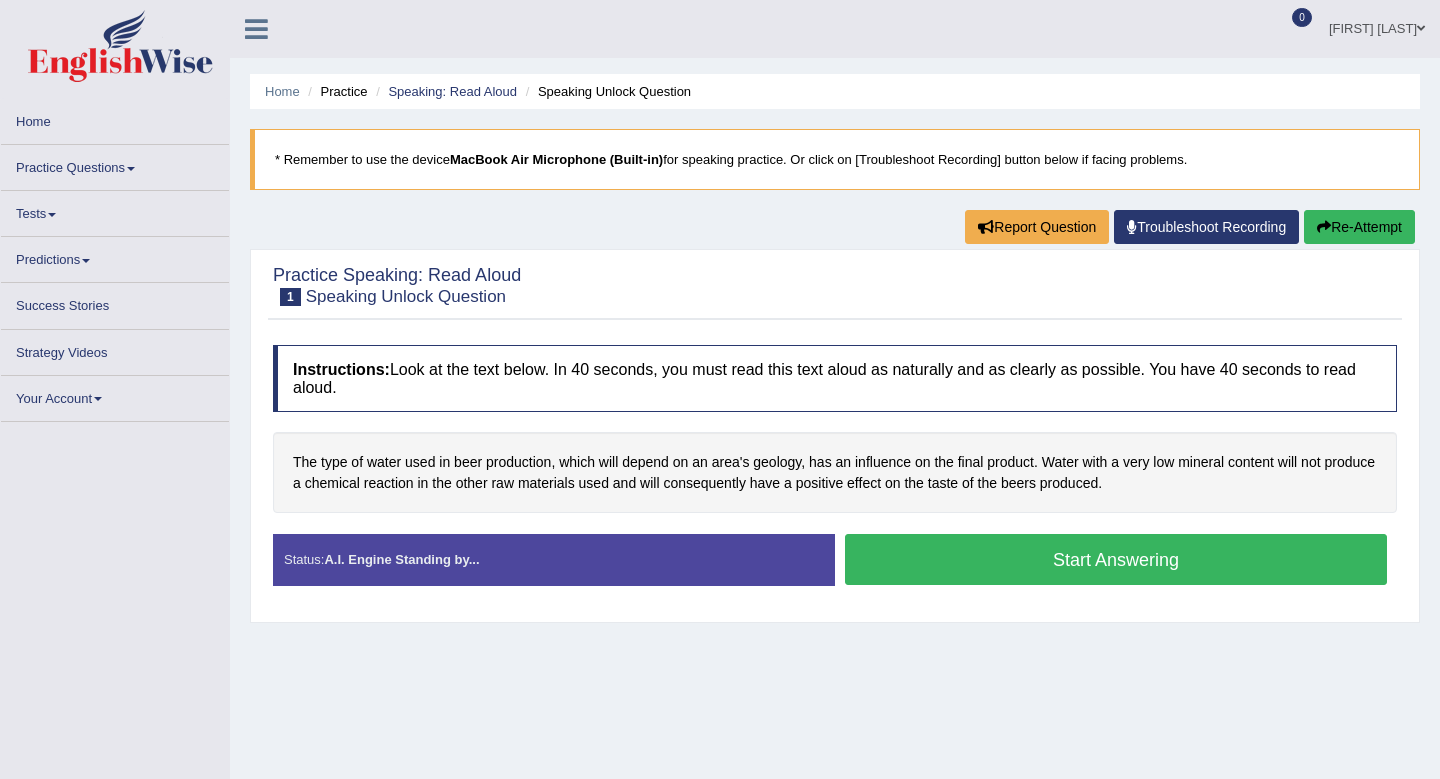 scroll, scrollTop: 0, scrollLeft: 0, axis: both 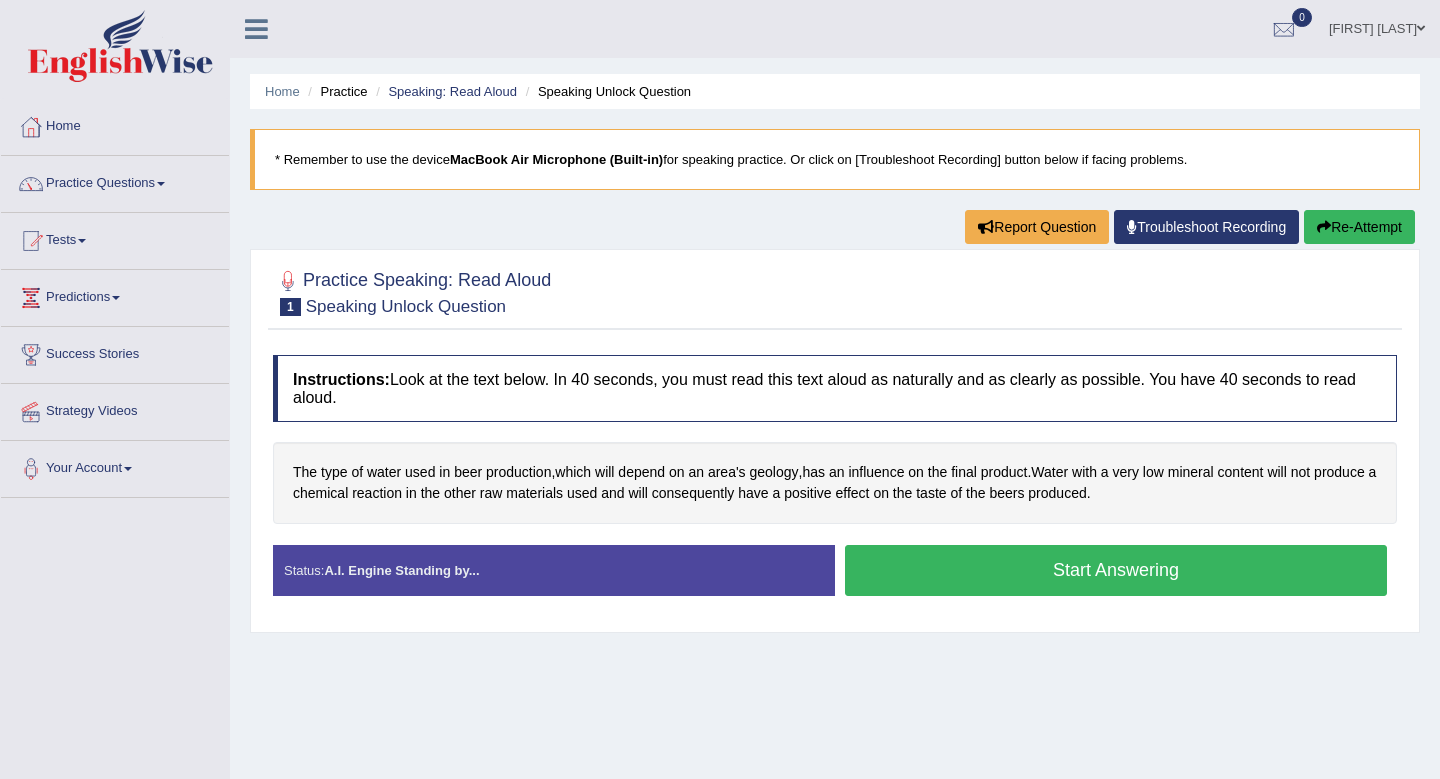 click on "Start Answering" at bounding box center [1116, 570] 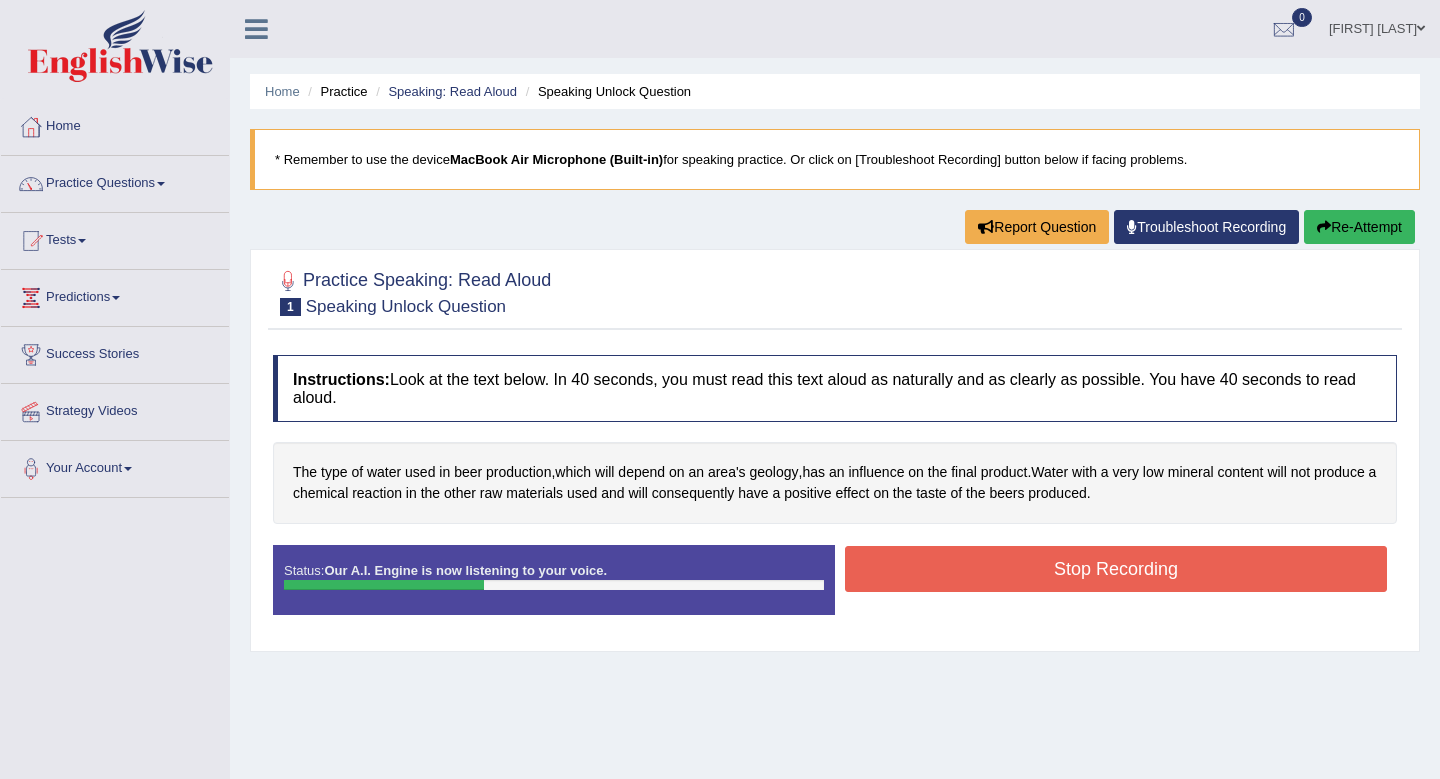 click on "Stop Recording" at bounding box center [1116, 569] 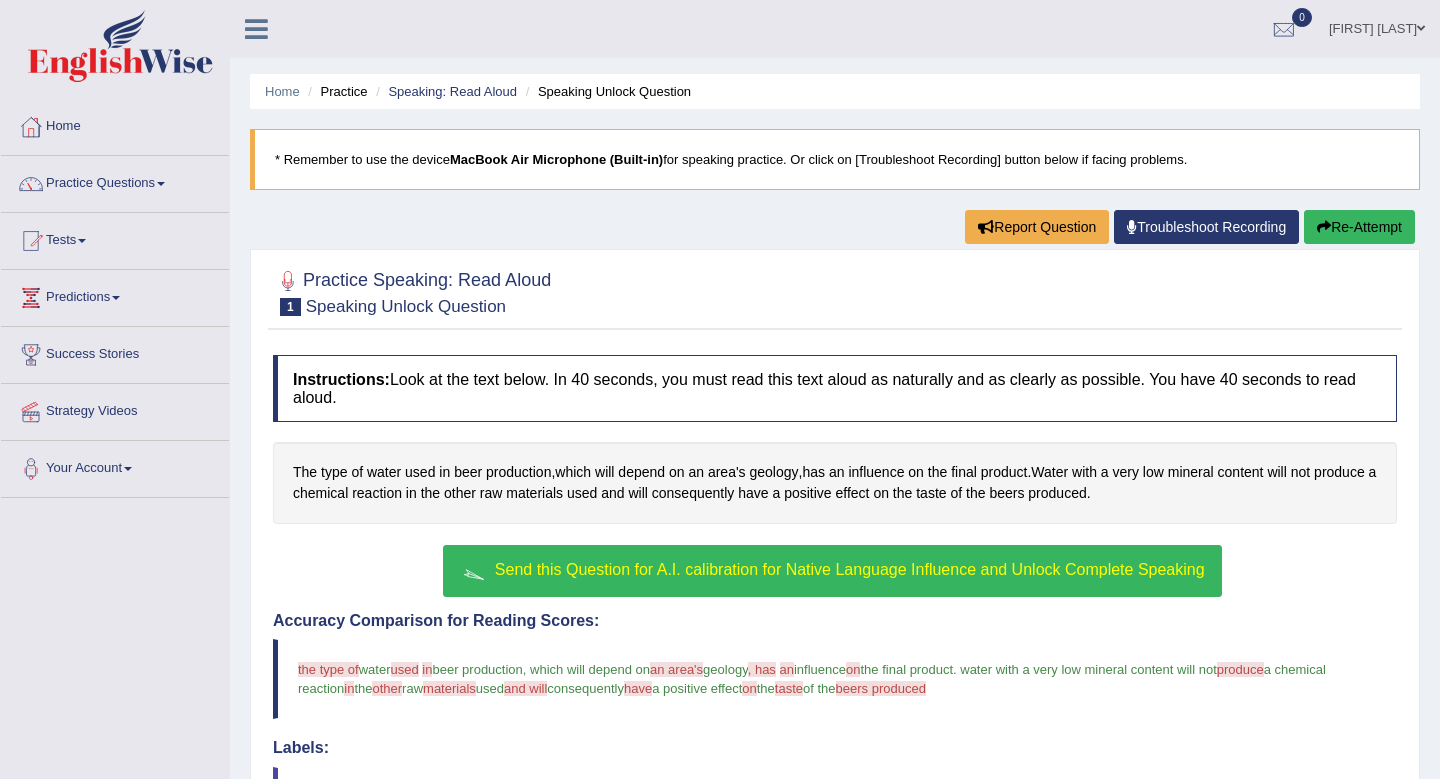 scroll, scrollTop: 151, scrollLeft: 0, axis: vertical 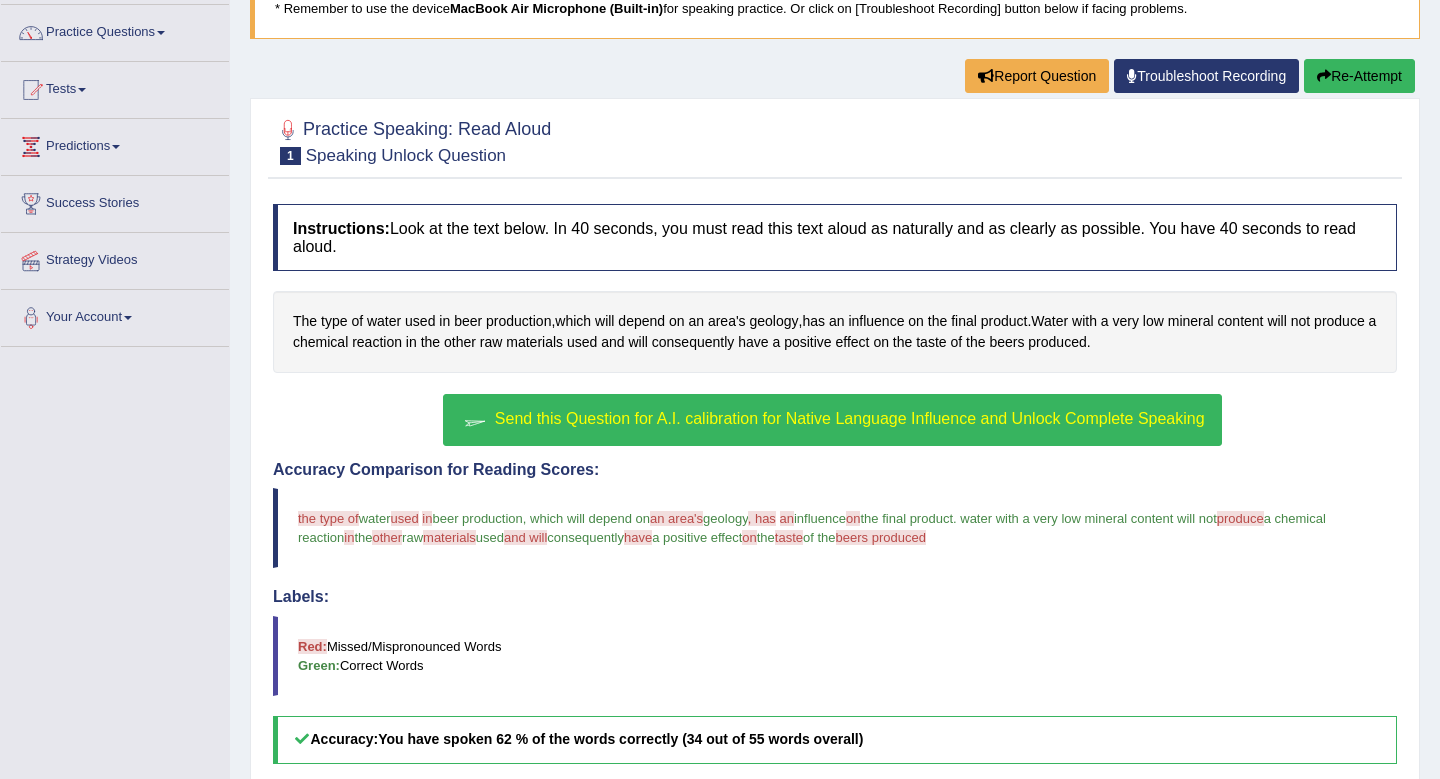click on "Send this Question for A.I. calibration for Native Language Influence and Unlock Complete Speaking" at bounding box center [832, 420] 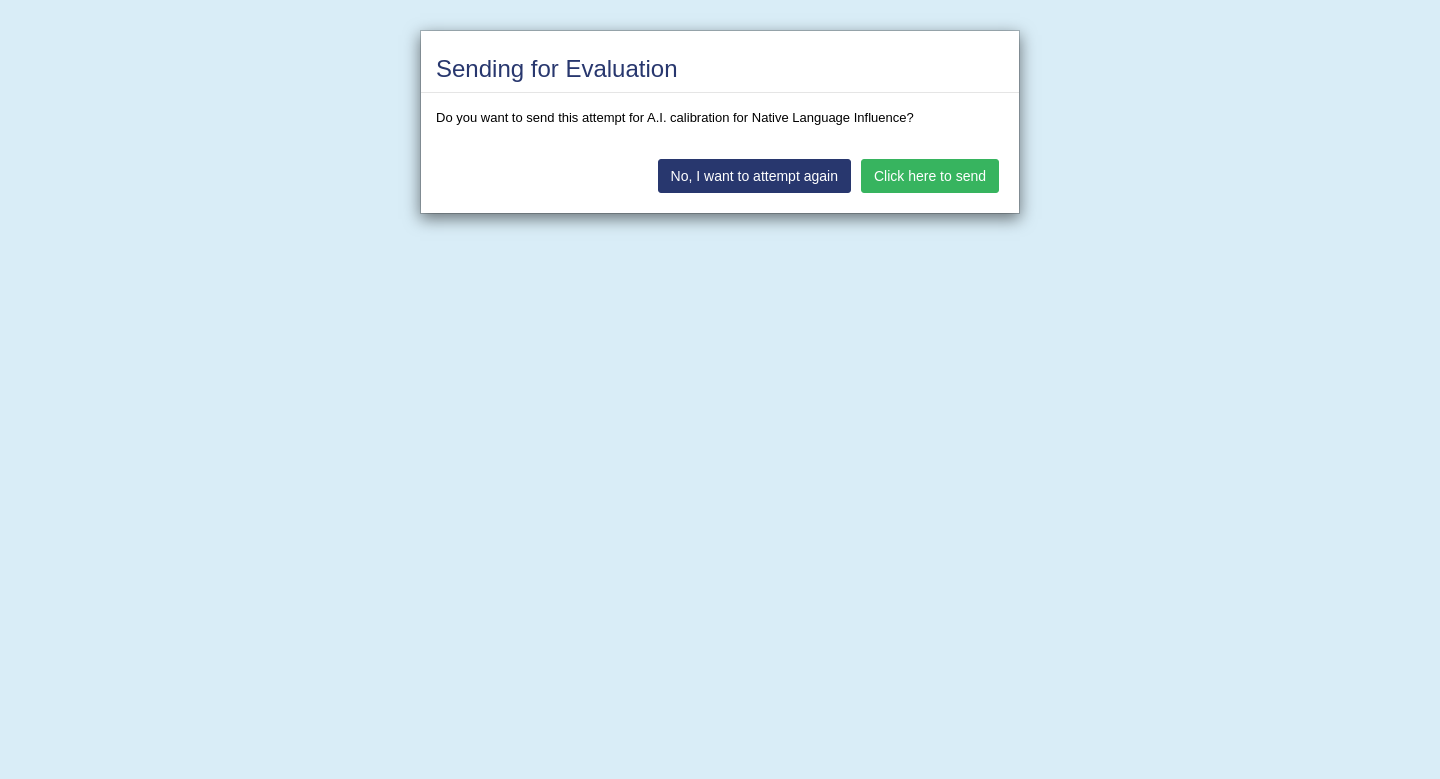 click on "Click here to send" at bounding box center (930, 176) 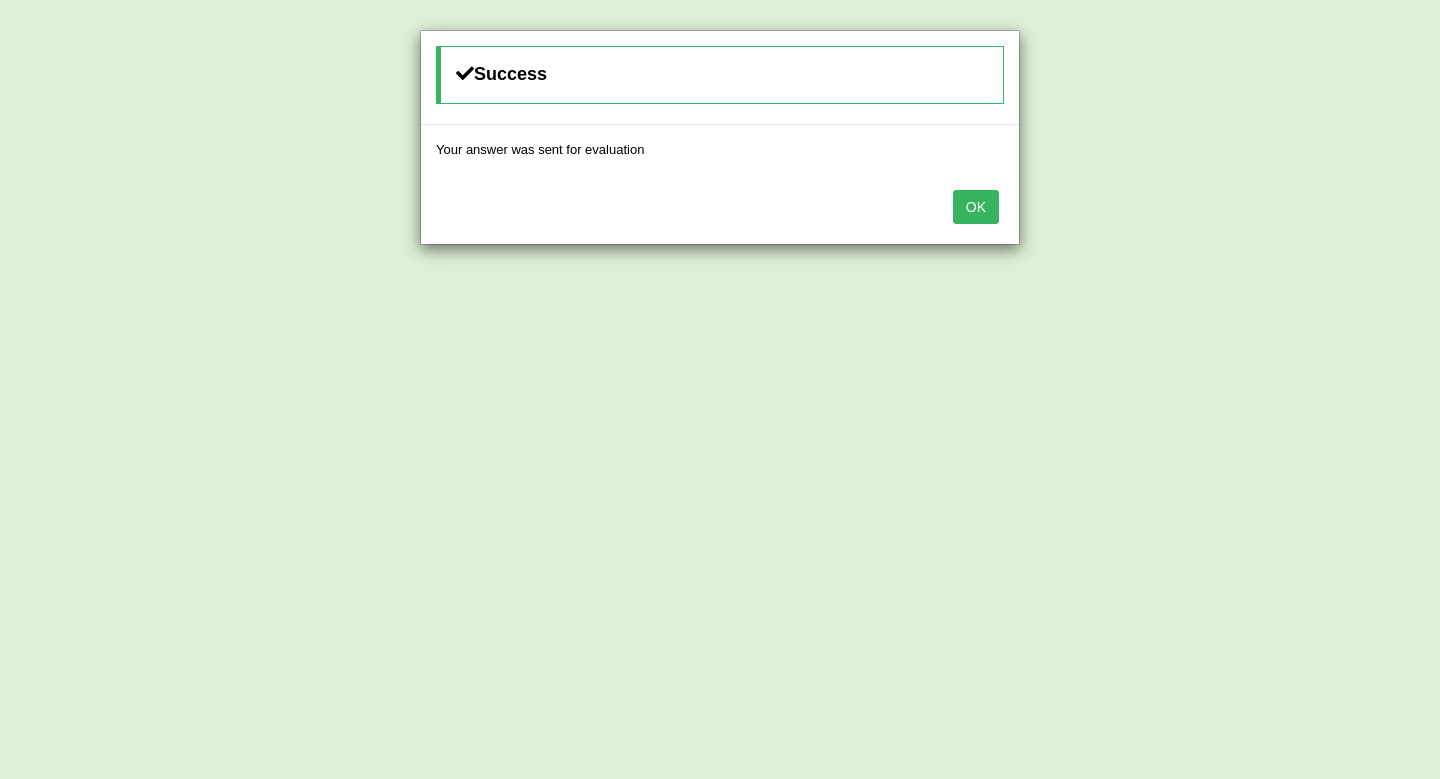 click on "OK" at bounding box center [976, 207] 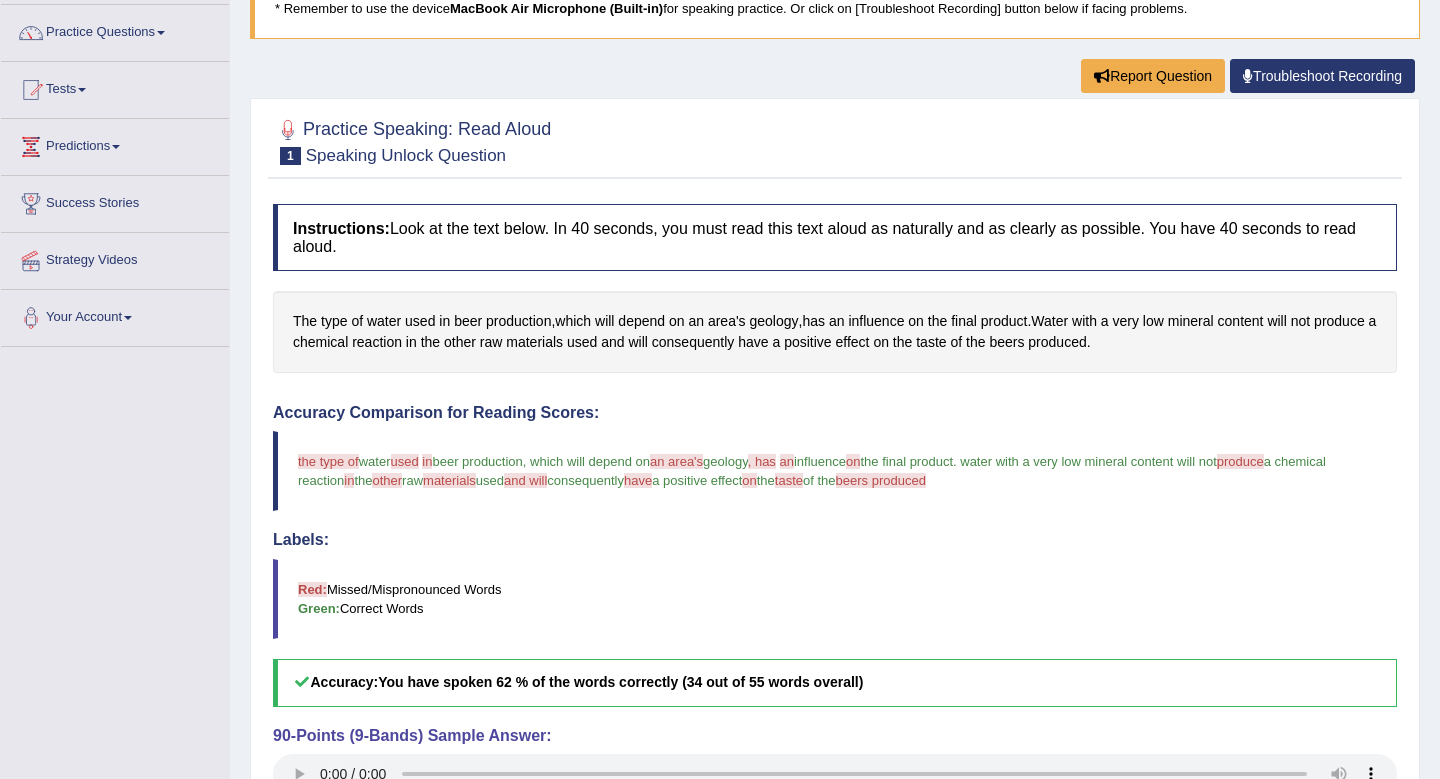 scroll, scrollTop: 344, scrollLeft: 0, axis: vertical 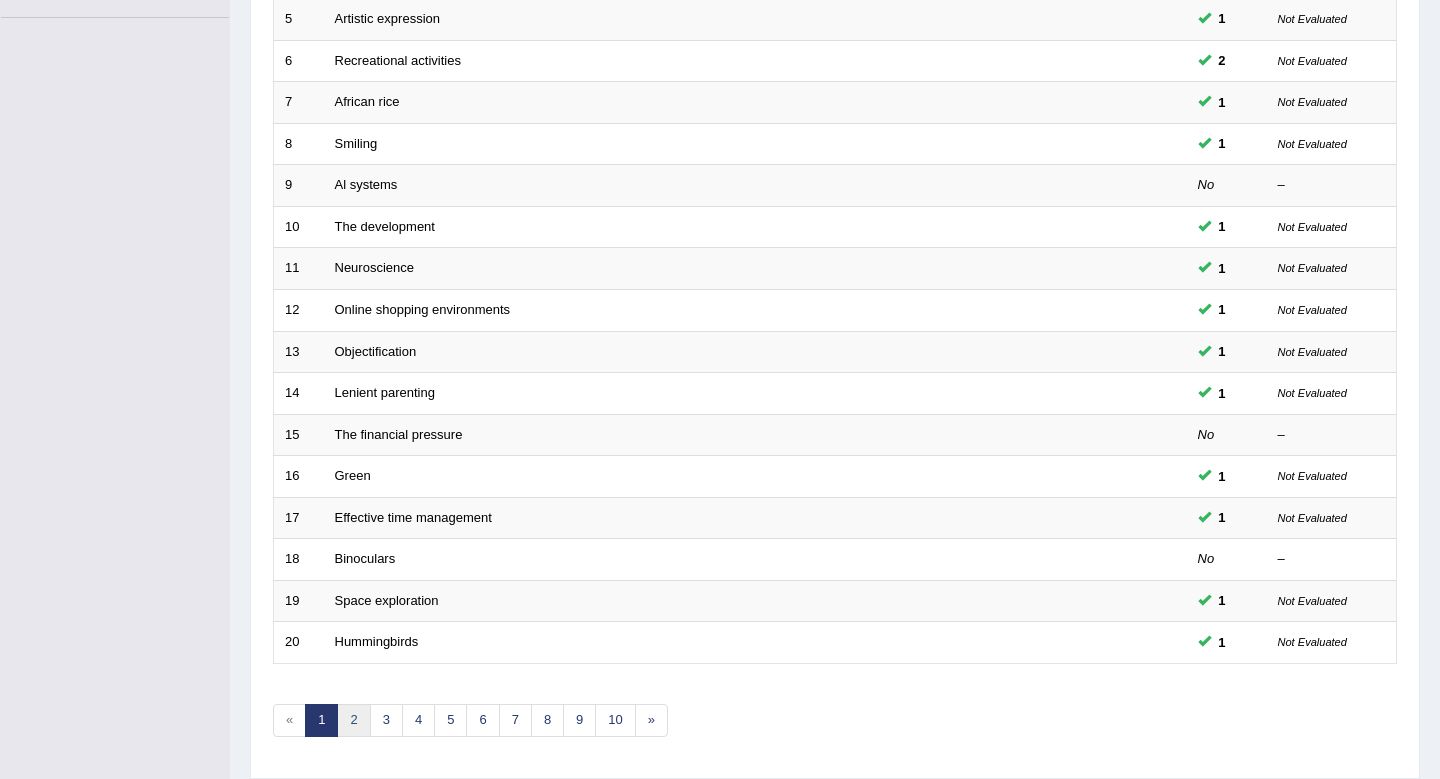 click on "2" at bounding box center (353, 720) 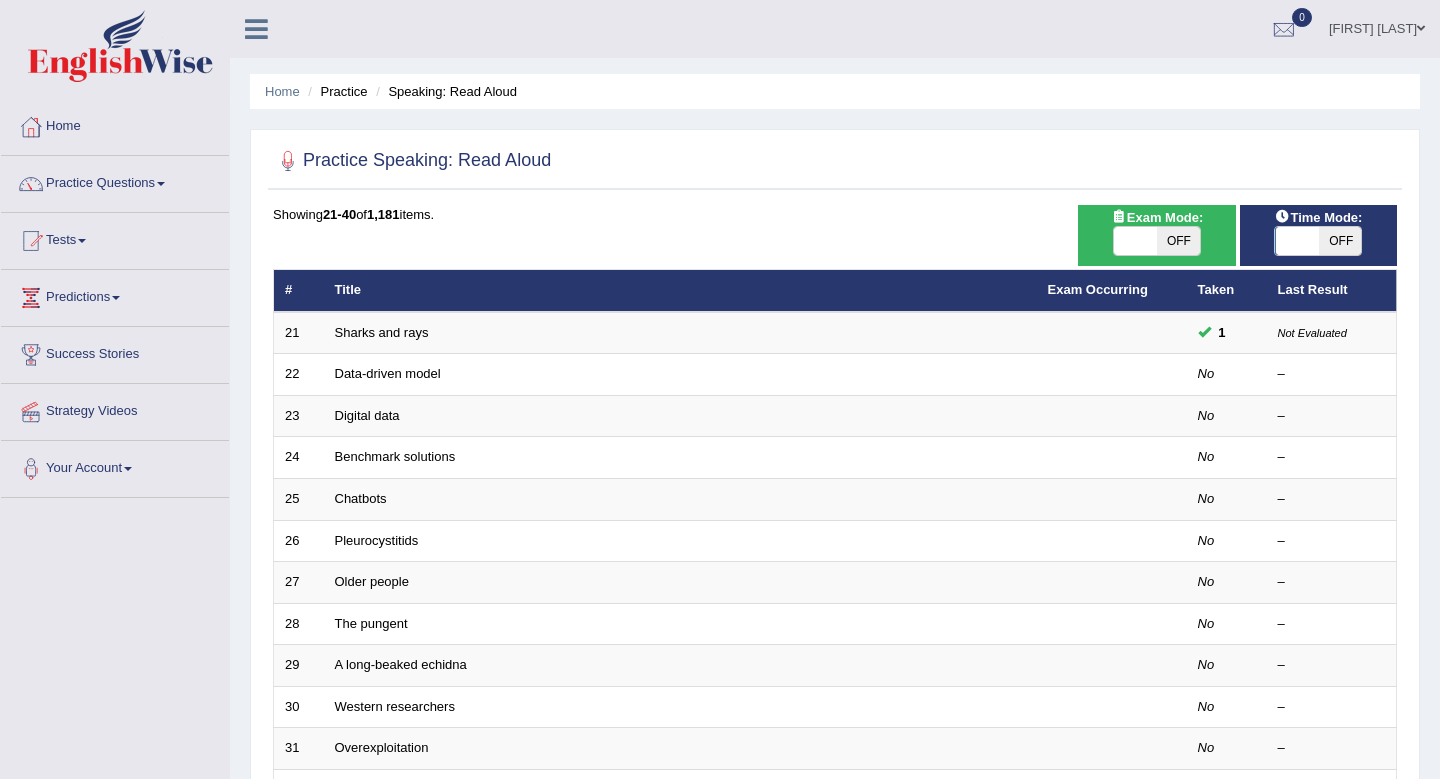 scroll, scrollTop: 545, scrollLeft: 0, axis: vertical 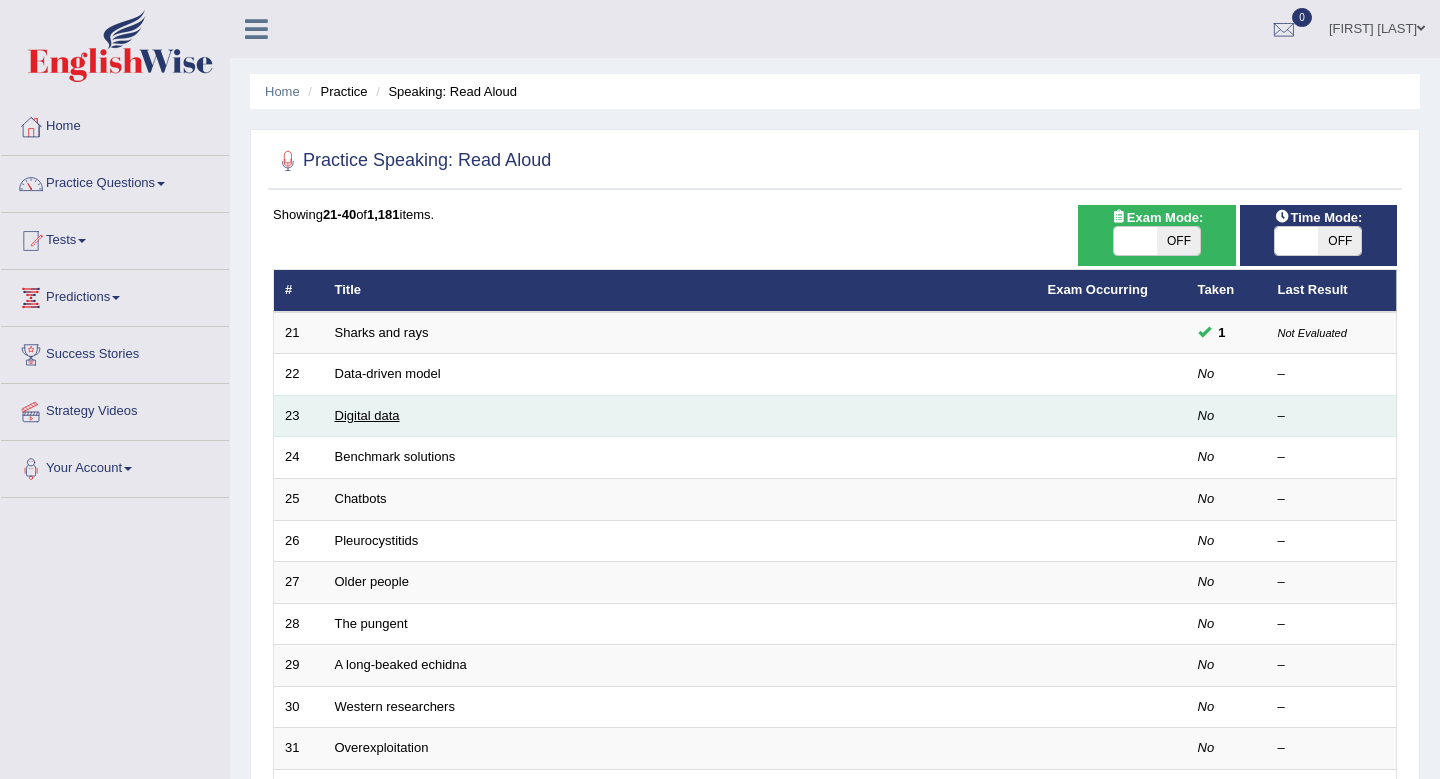 click on "Digital data" at bounding box center (367, 415) 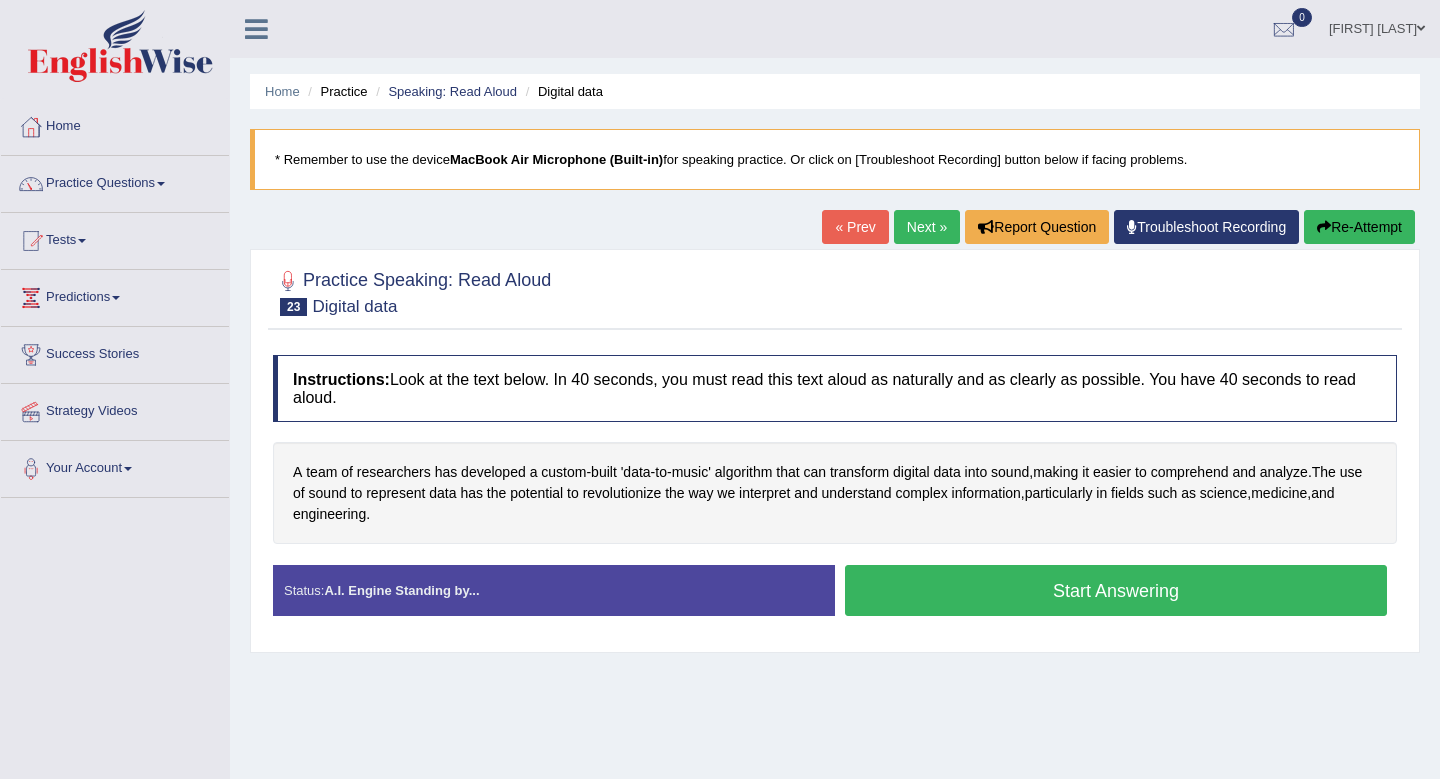 scroll, scrollTop: 0, scrollLeft: 0, axis: both 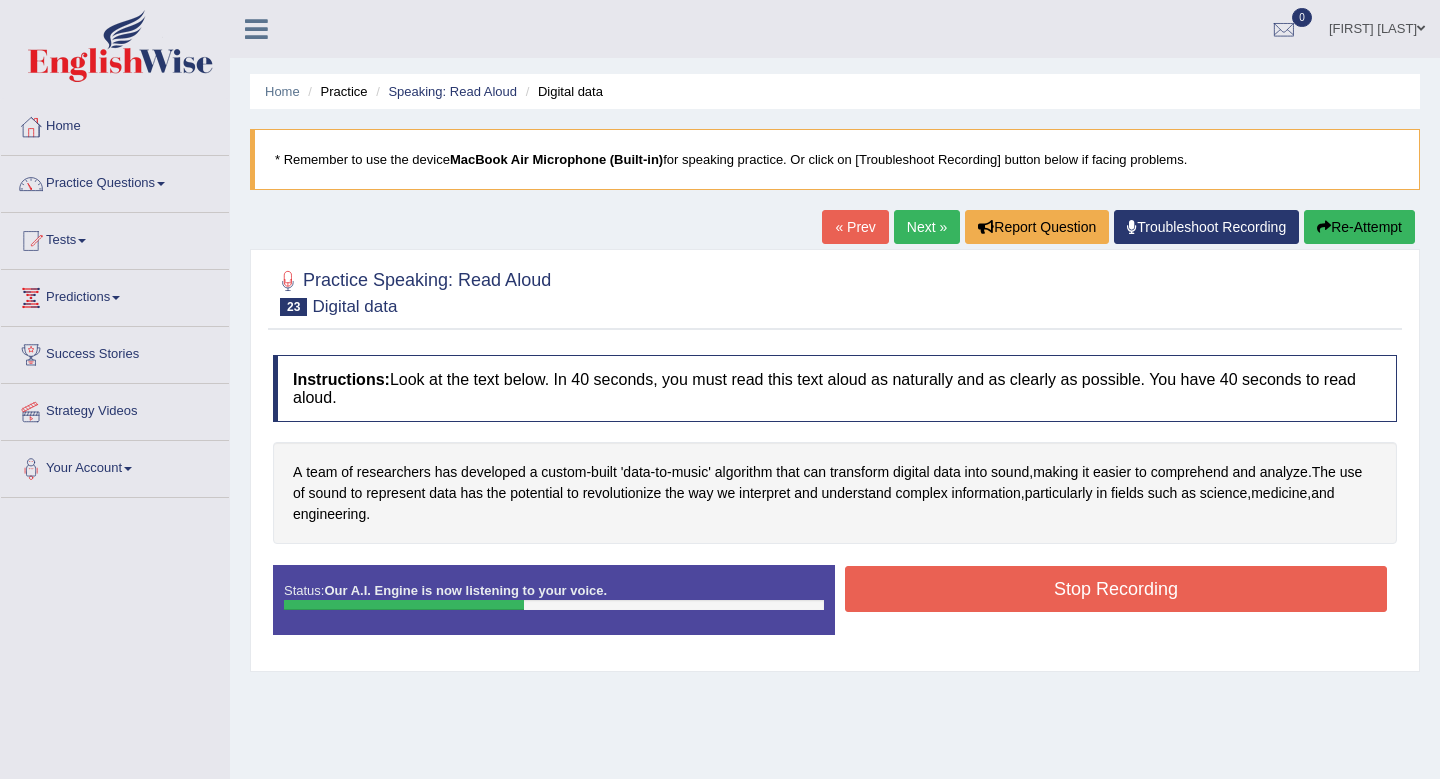 click on "Stop Recording" at bounding box center (1116, 589) 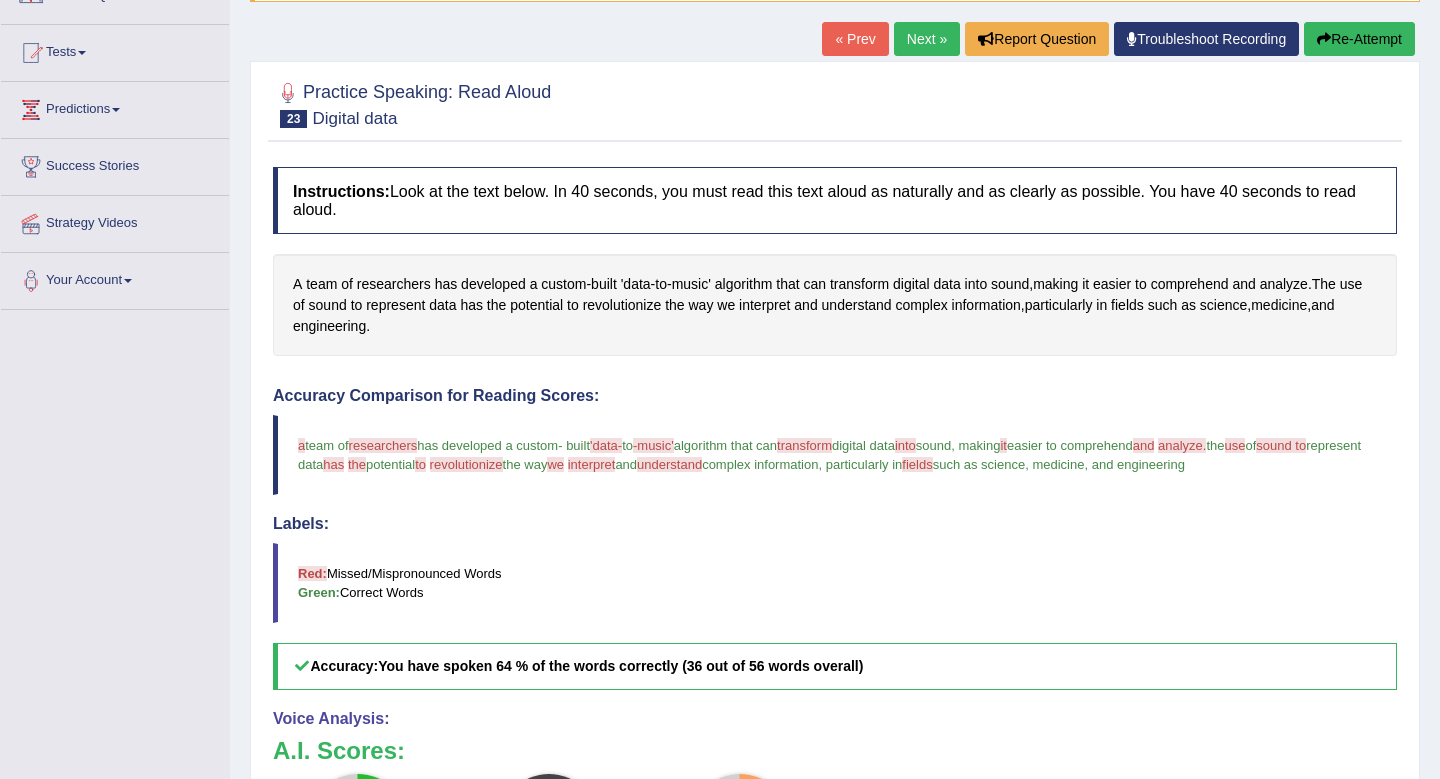 scroll, scrollTop: 0, scrollLeft: 0, axis: both 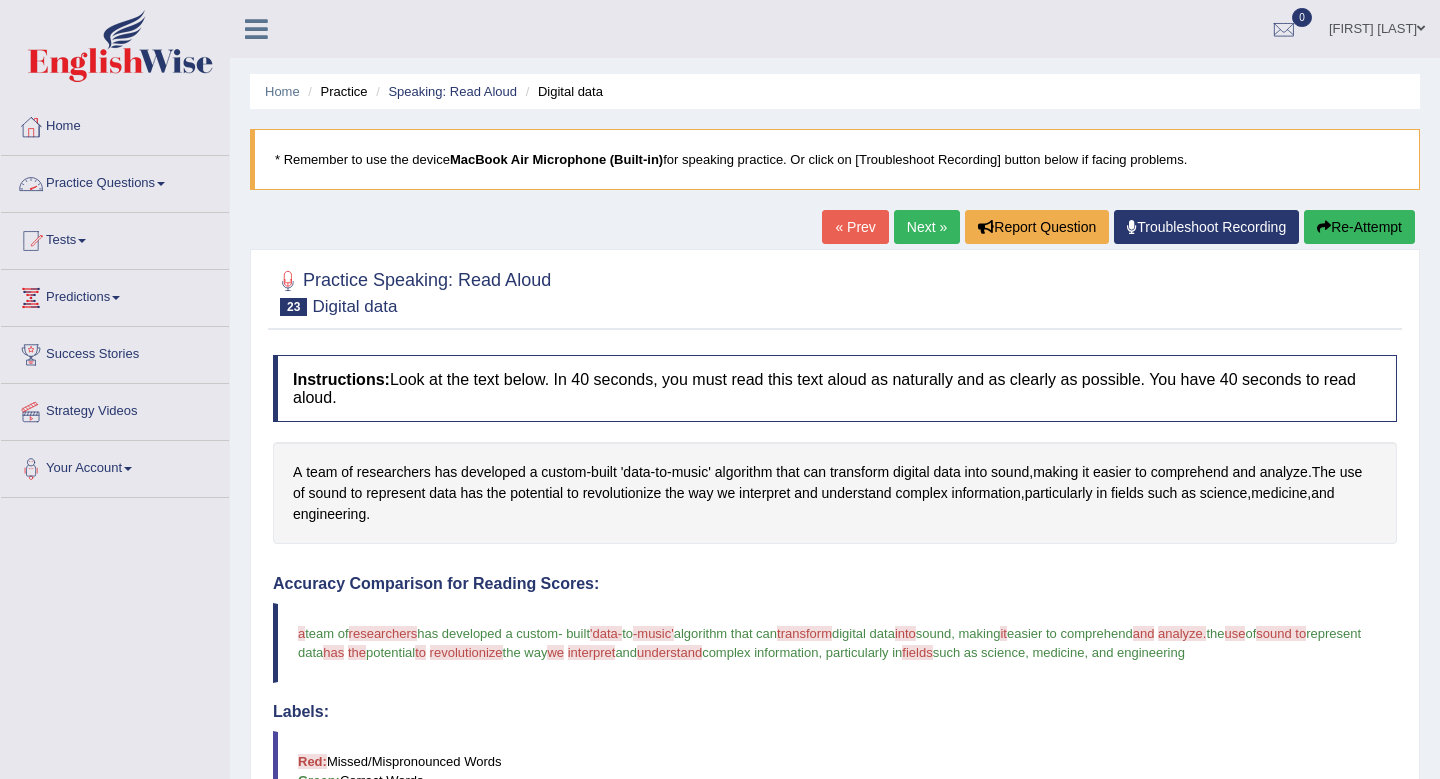 click on "Practice Questions" at bounding box center (115, 181) 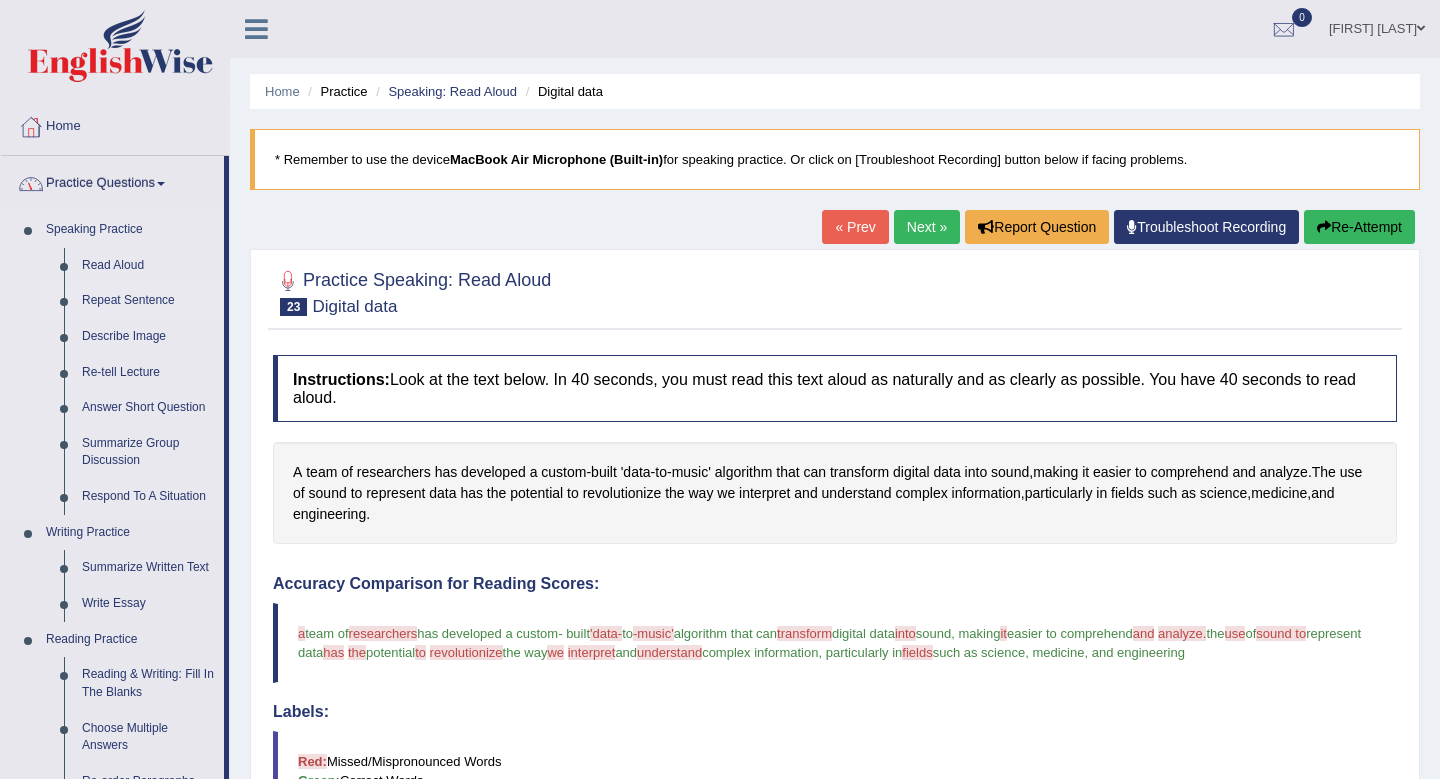 click on "Repeat Sentence" at bounding box center (148, 301) 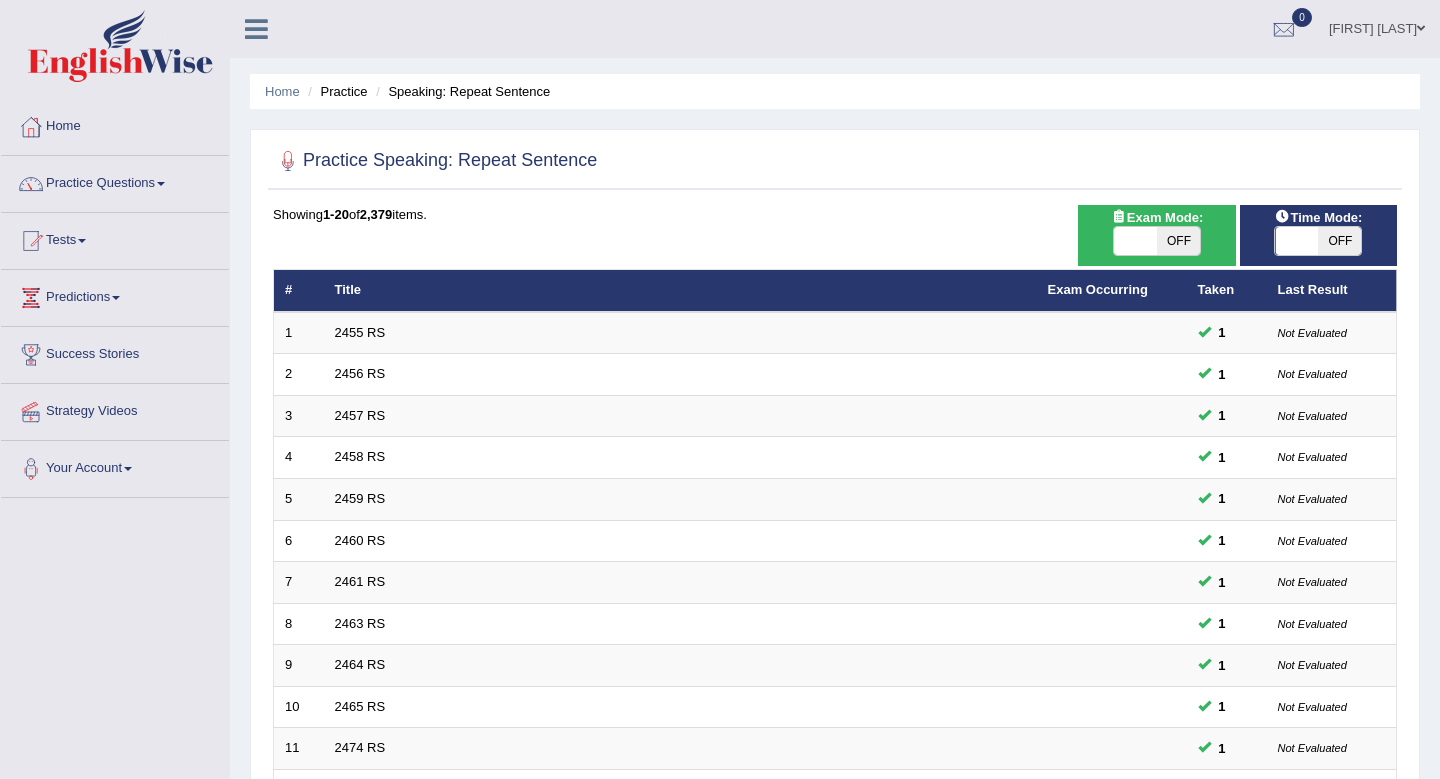 scroll, scrollTop: 0, scrollLeft: 0, axis: both 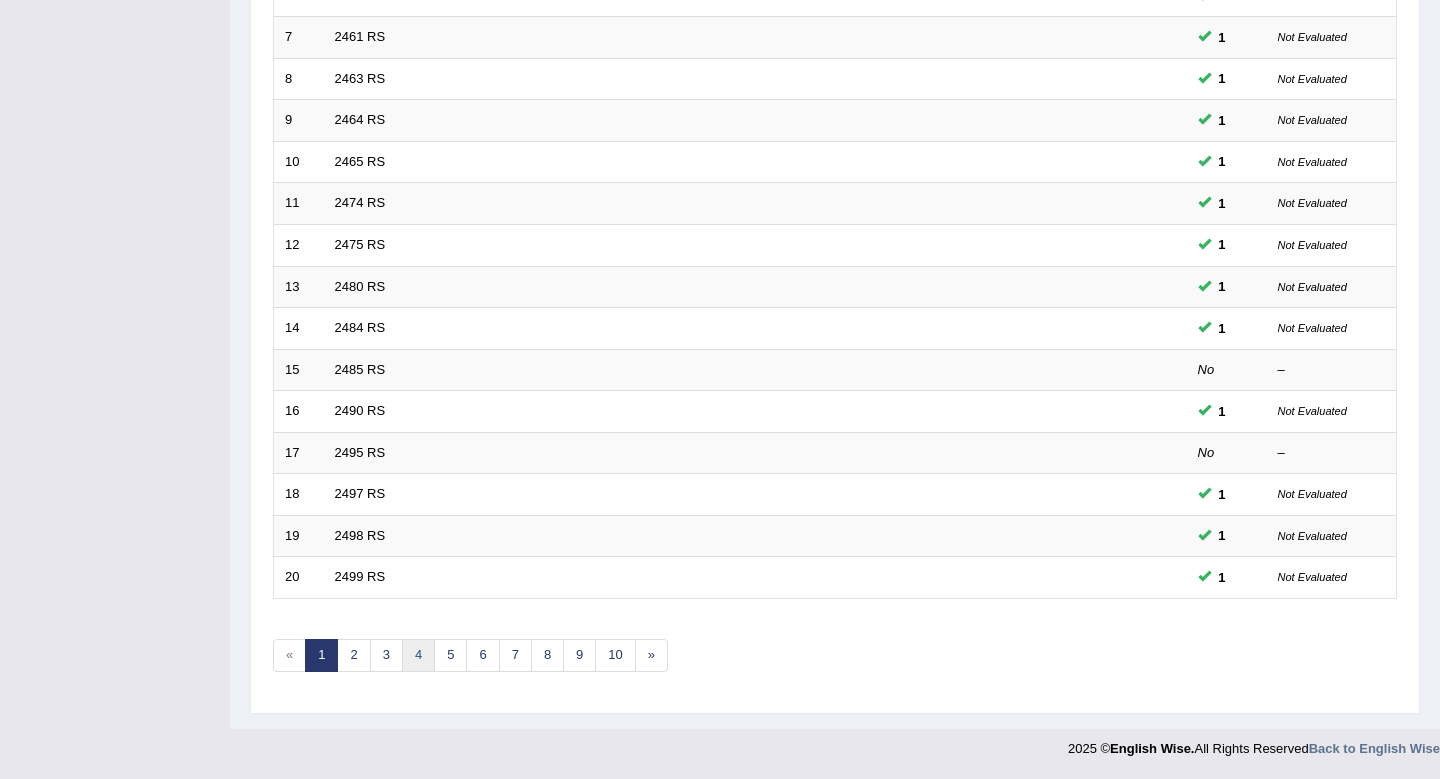 click on "4" at bounding box center [418, 655] 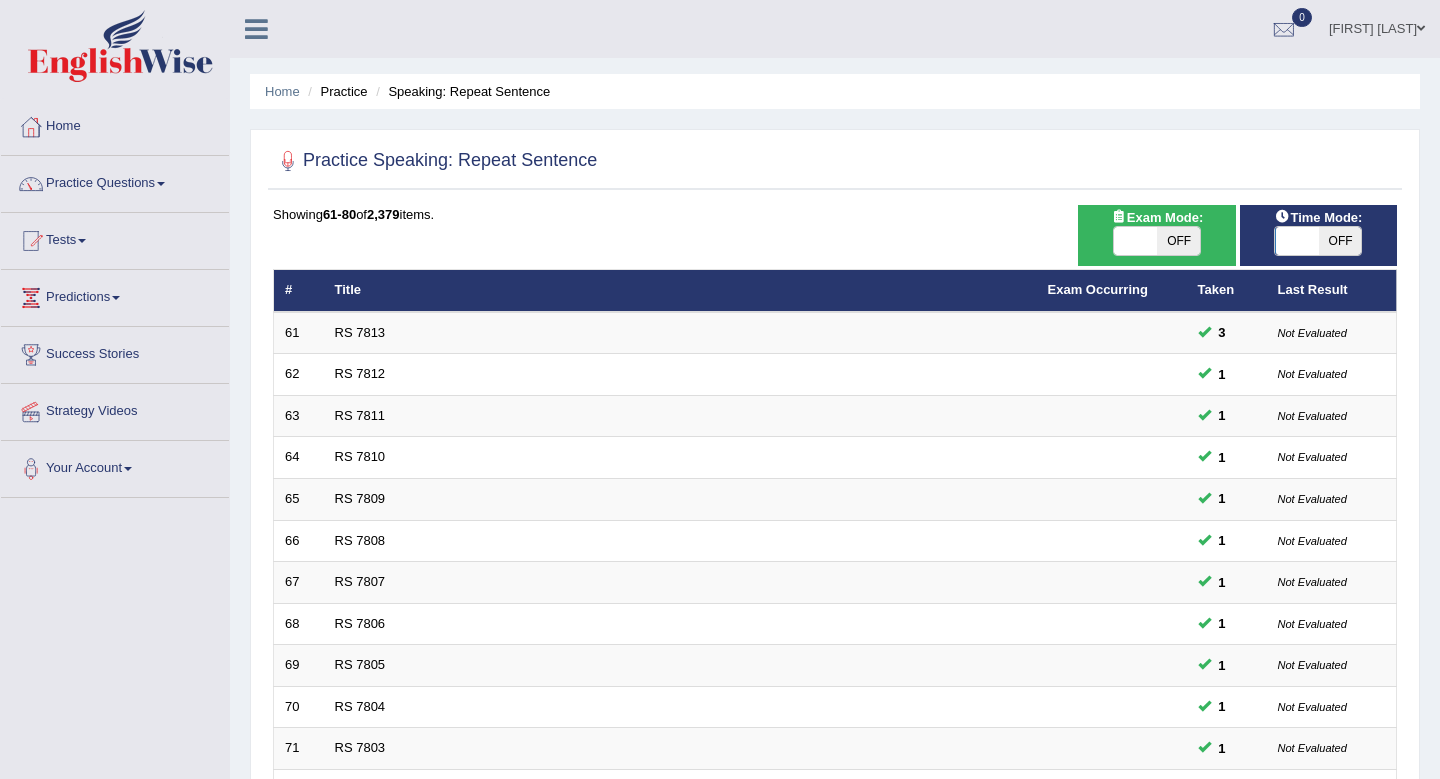 scroll, scrollTop: 0, scrollLeft: 0, axis: both 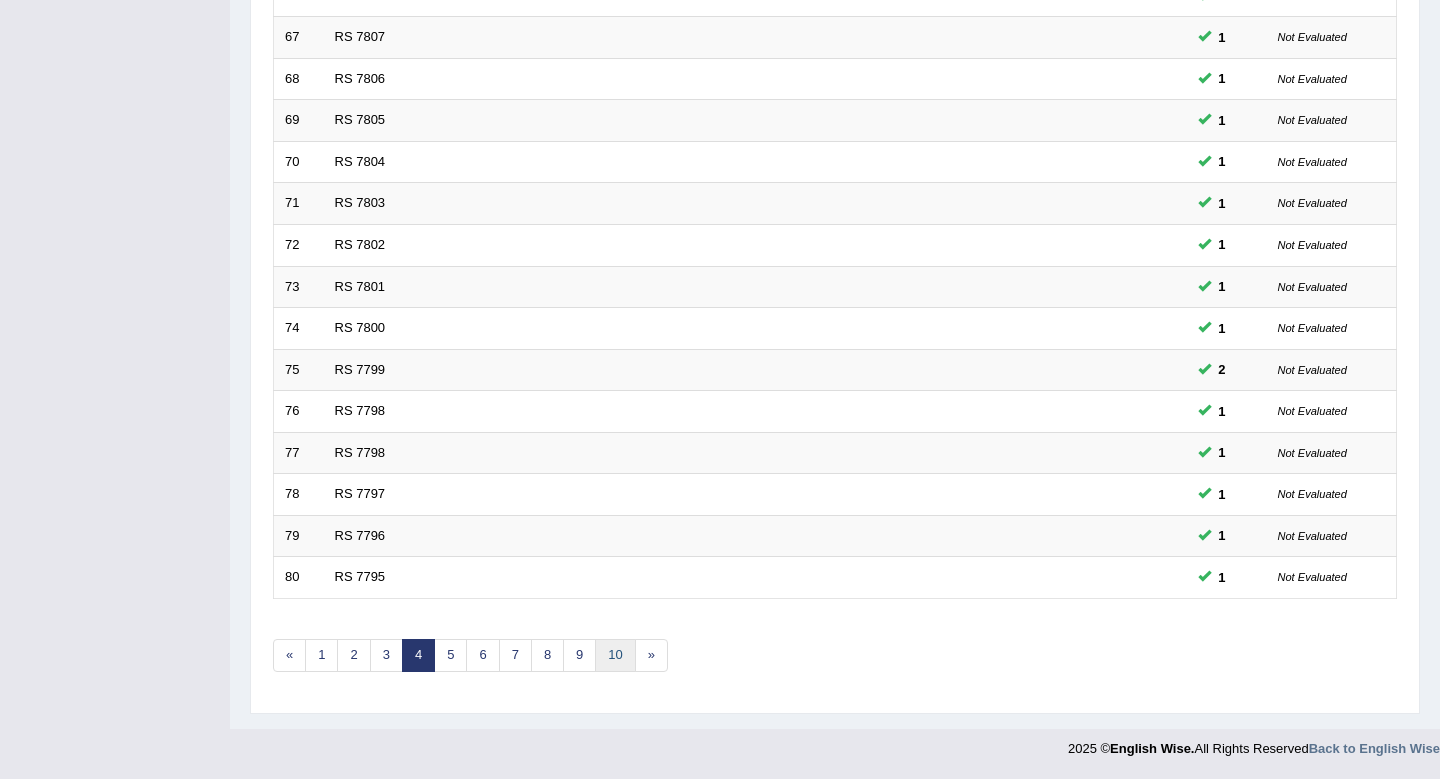 click on "10" at bounding box center [615, 655] 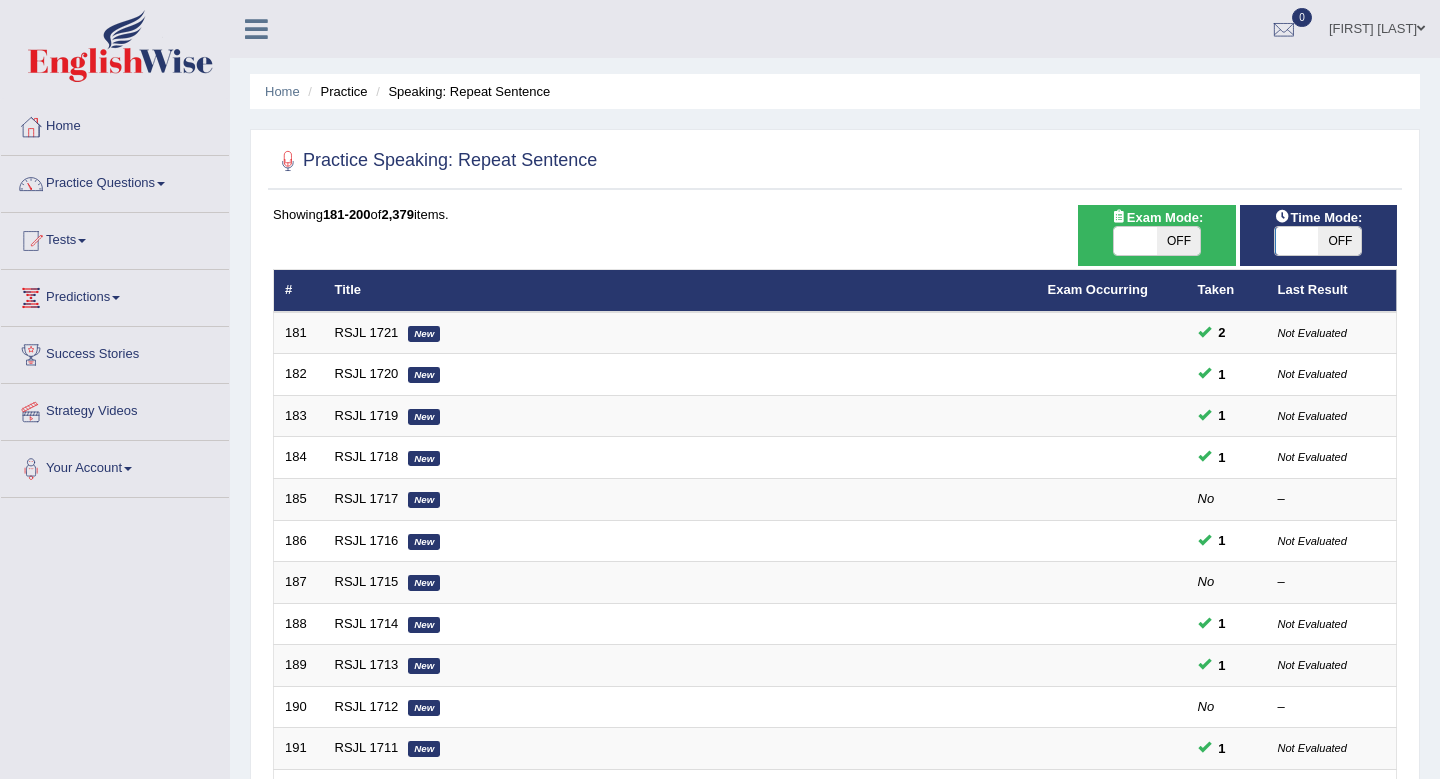 scroll, scrollTop: 0, scrollLeft: 0, axis: both 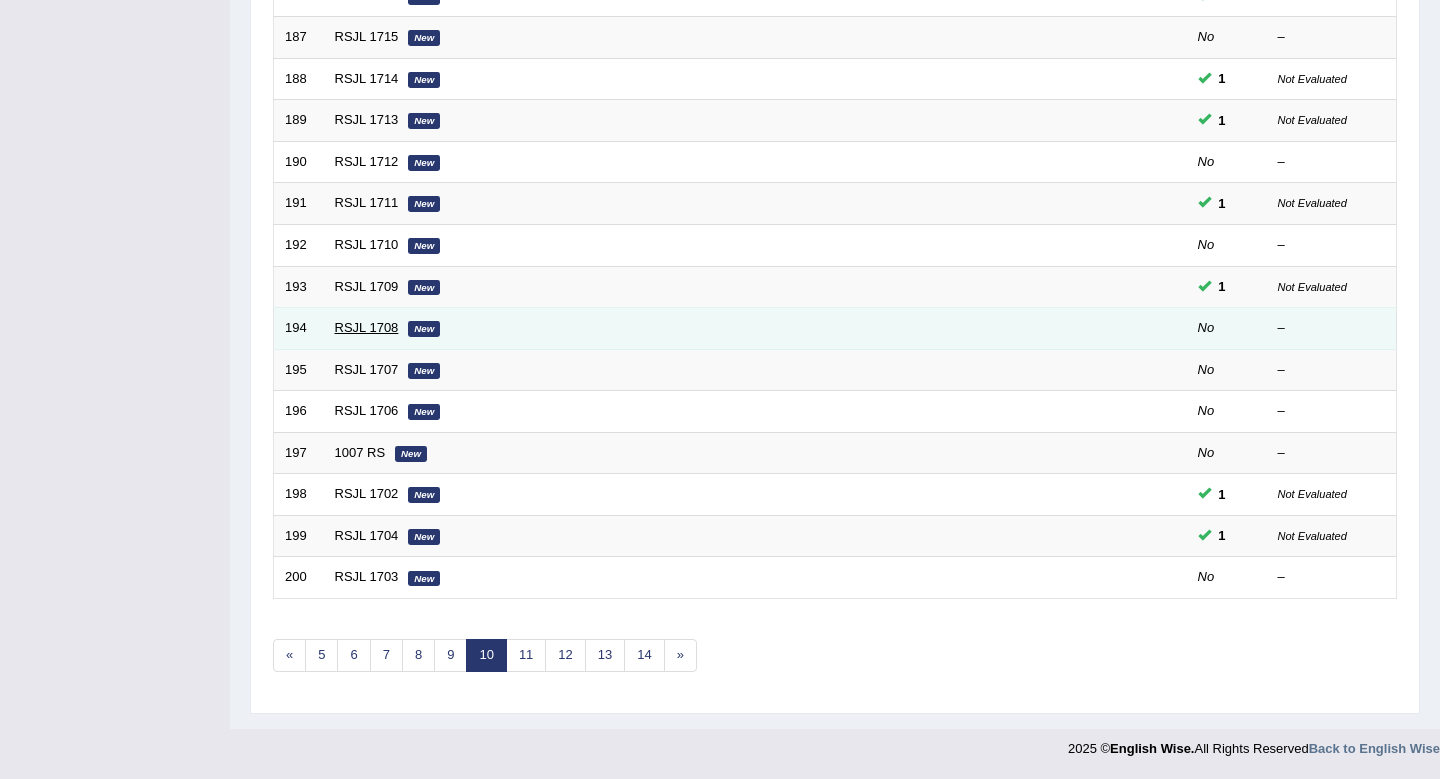 click on "RSJL 1708" at bounding box center [367, 327] 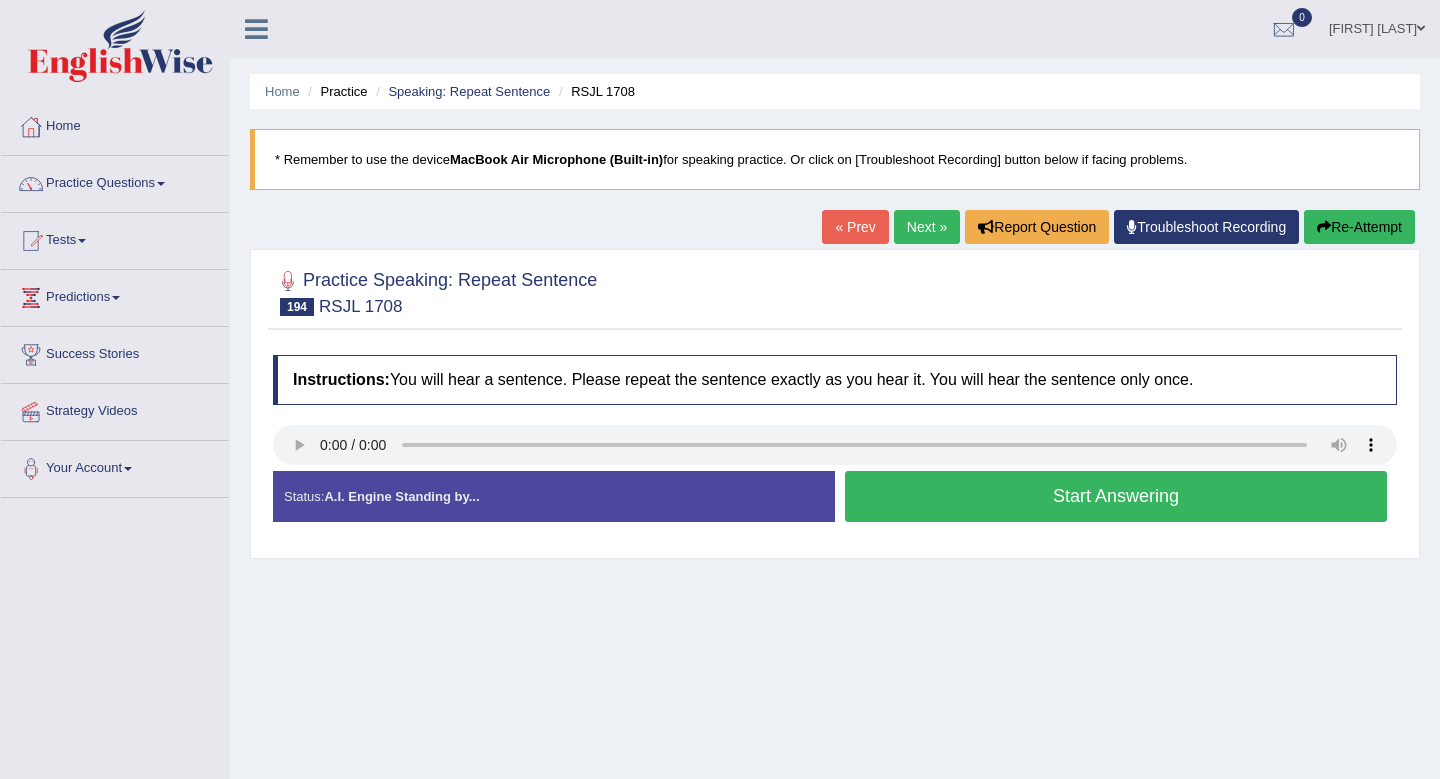 scroll, scrollTop: 0, scrollLeft: 0, axis: both 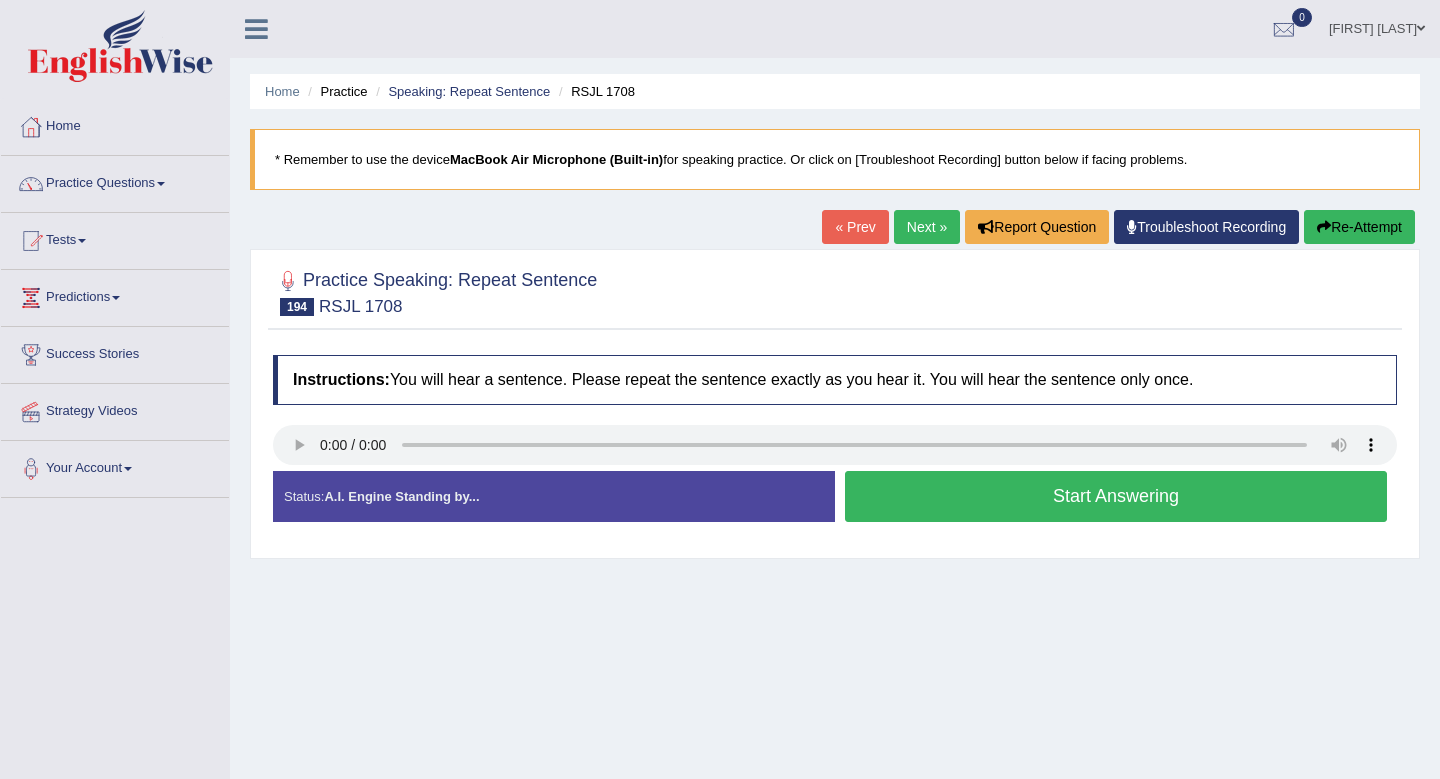 click on "Start Answering" at bounding box center (1116, 496) 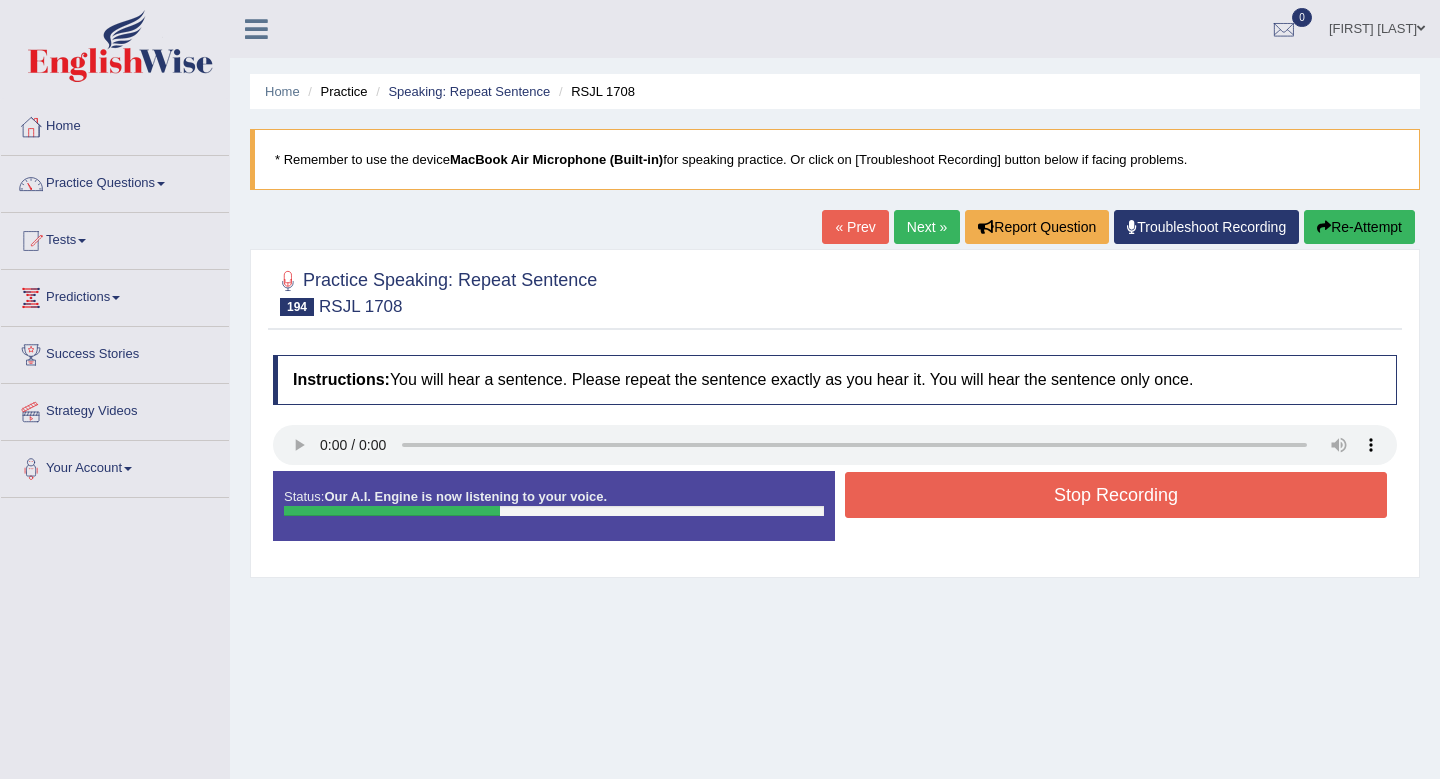 click on "Stop Recording" at bounding box center [1116, 495] 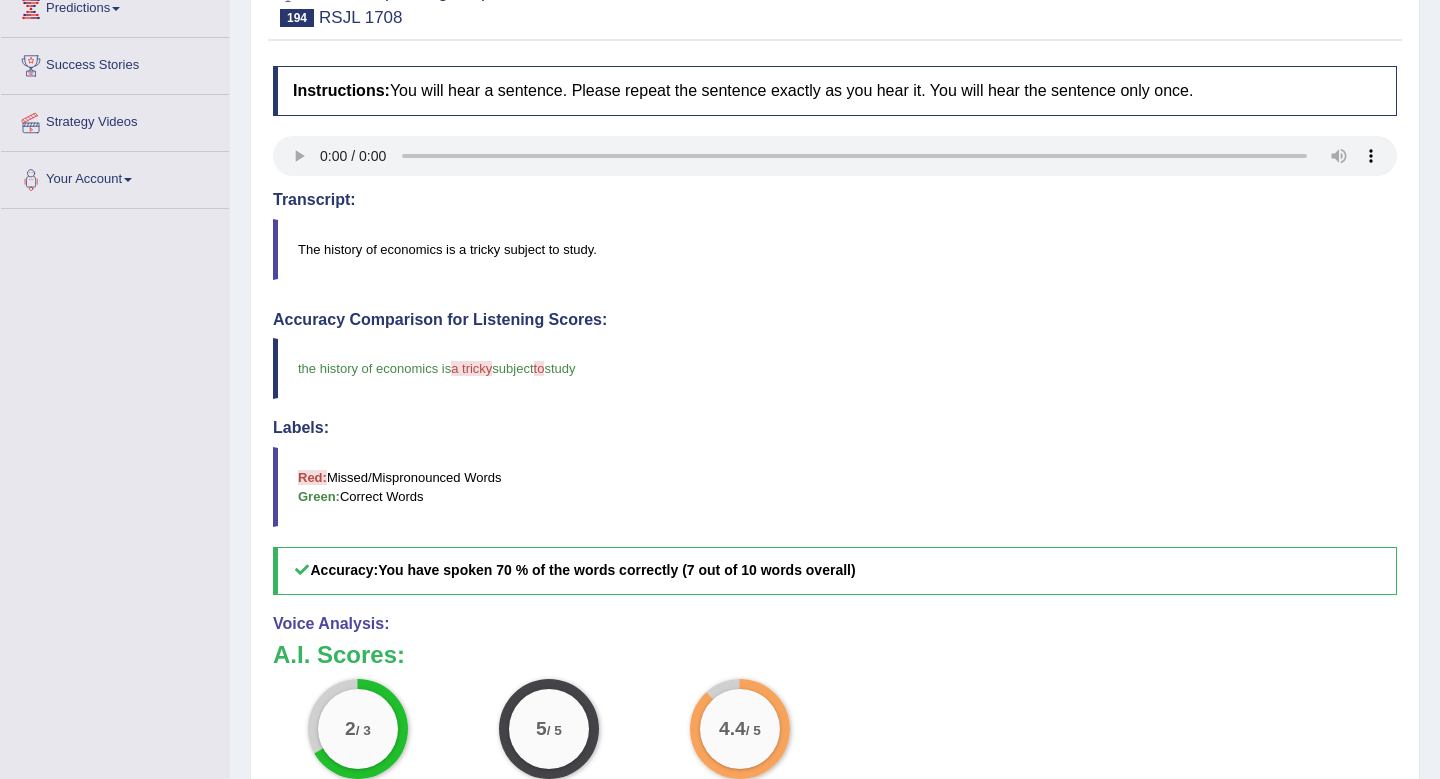 scroll, scrollTop: 0, scrollLeft: 0, axis: both 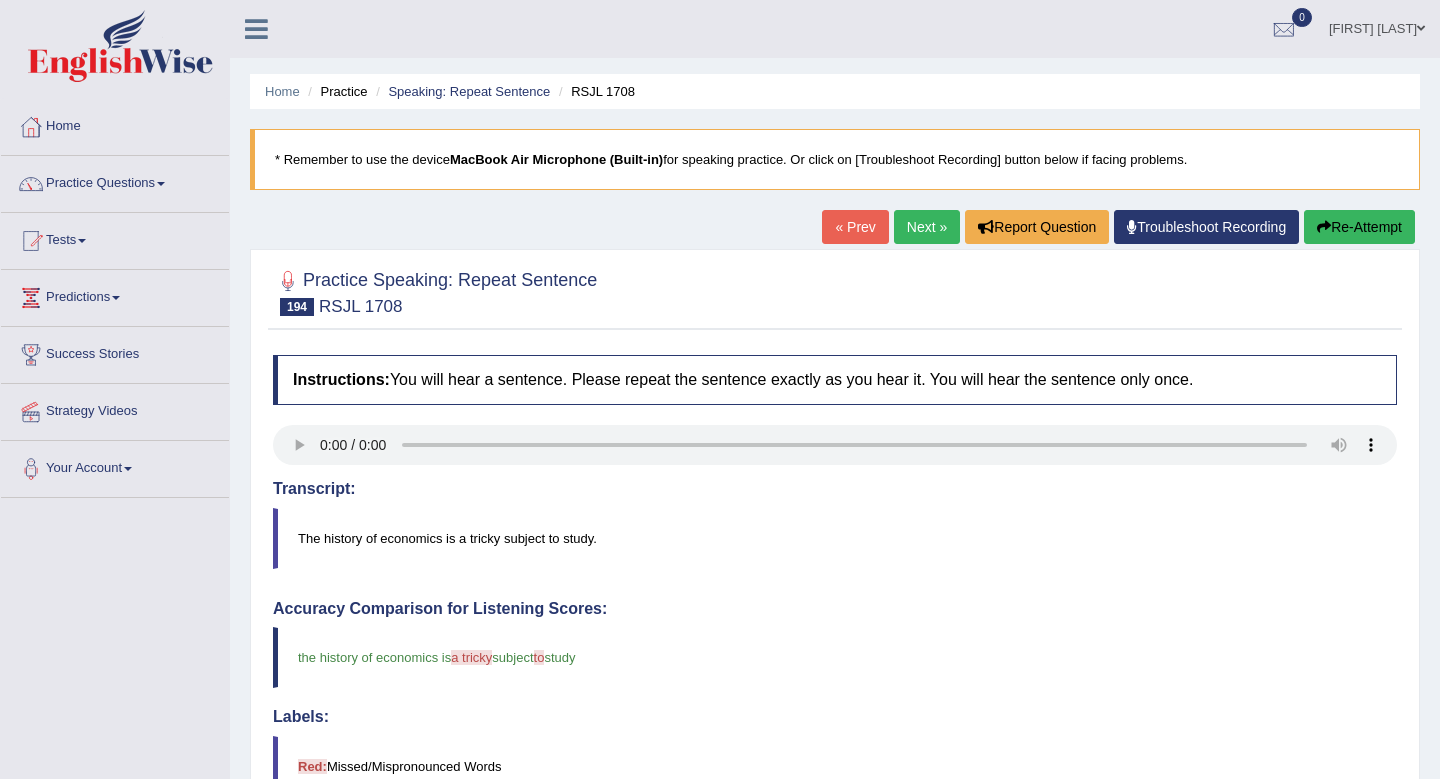 click on "Next »" at bounding box center (927, 227) 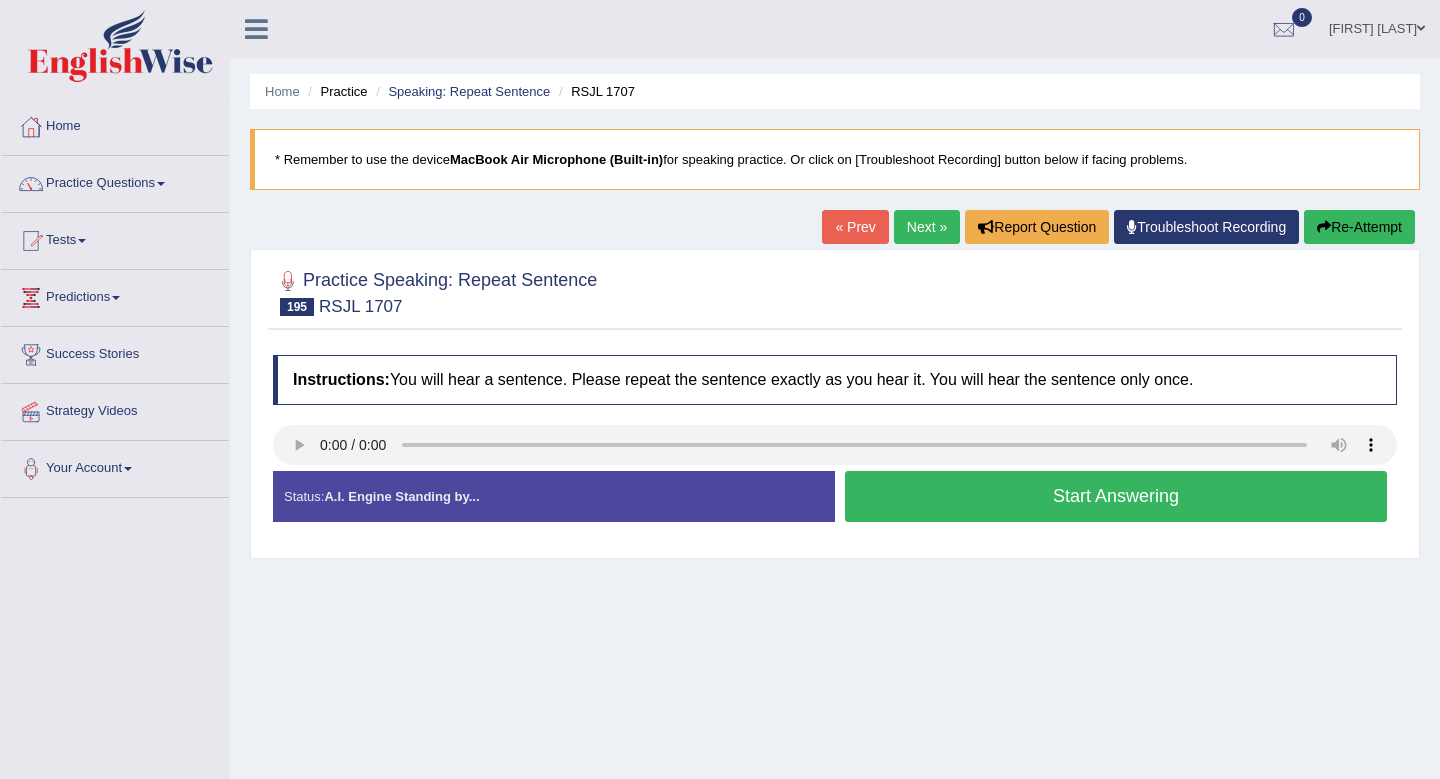 scroll, scrollTop: 0, scrollLeft: 0, axis: both 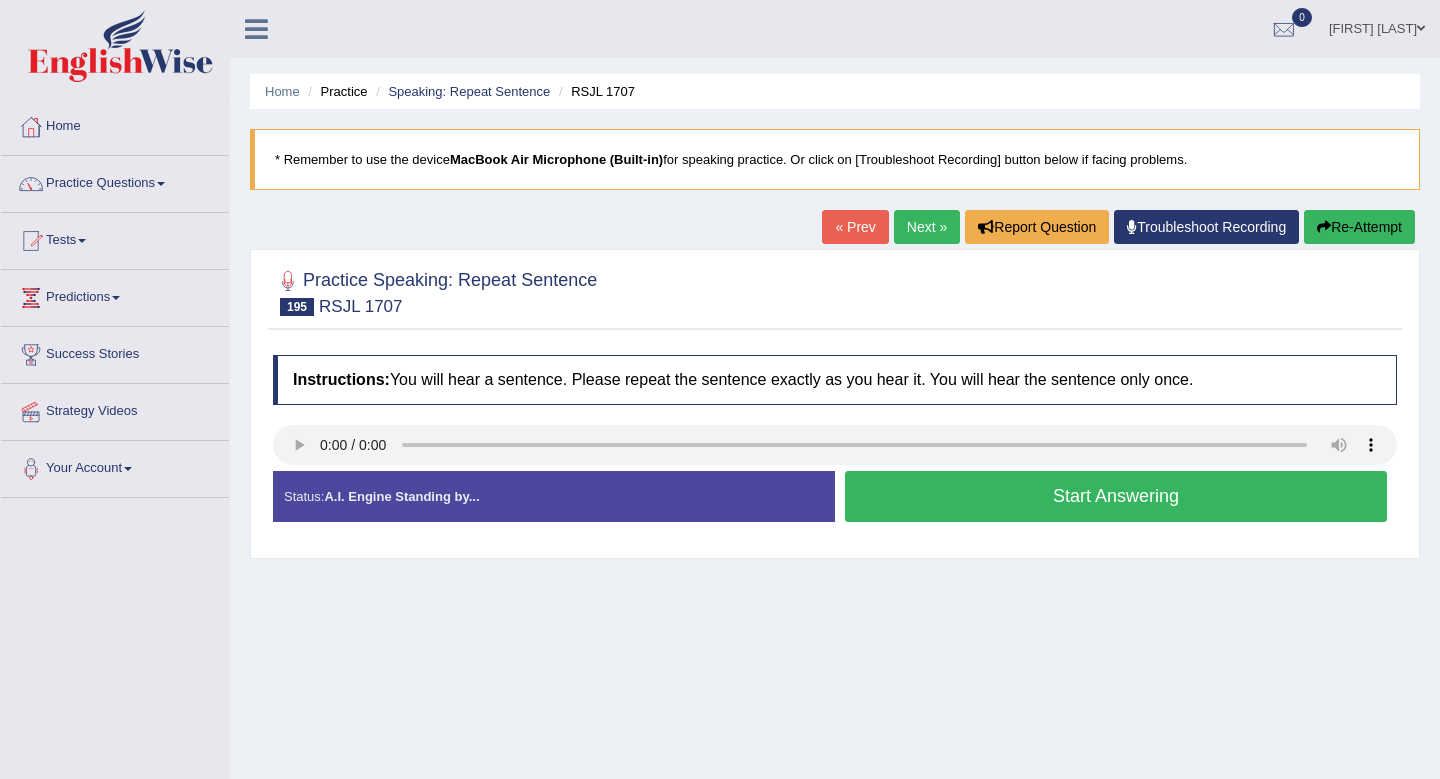 click on "Start Answering" at bounding box center [1116, 496] 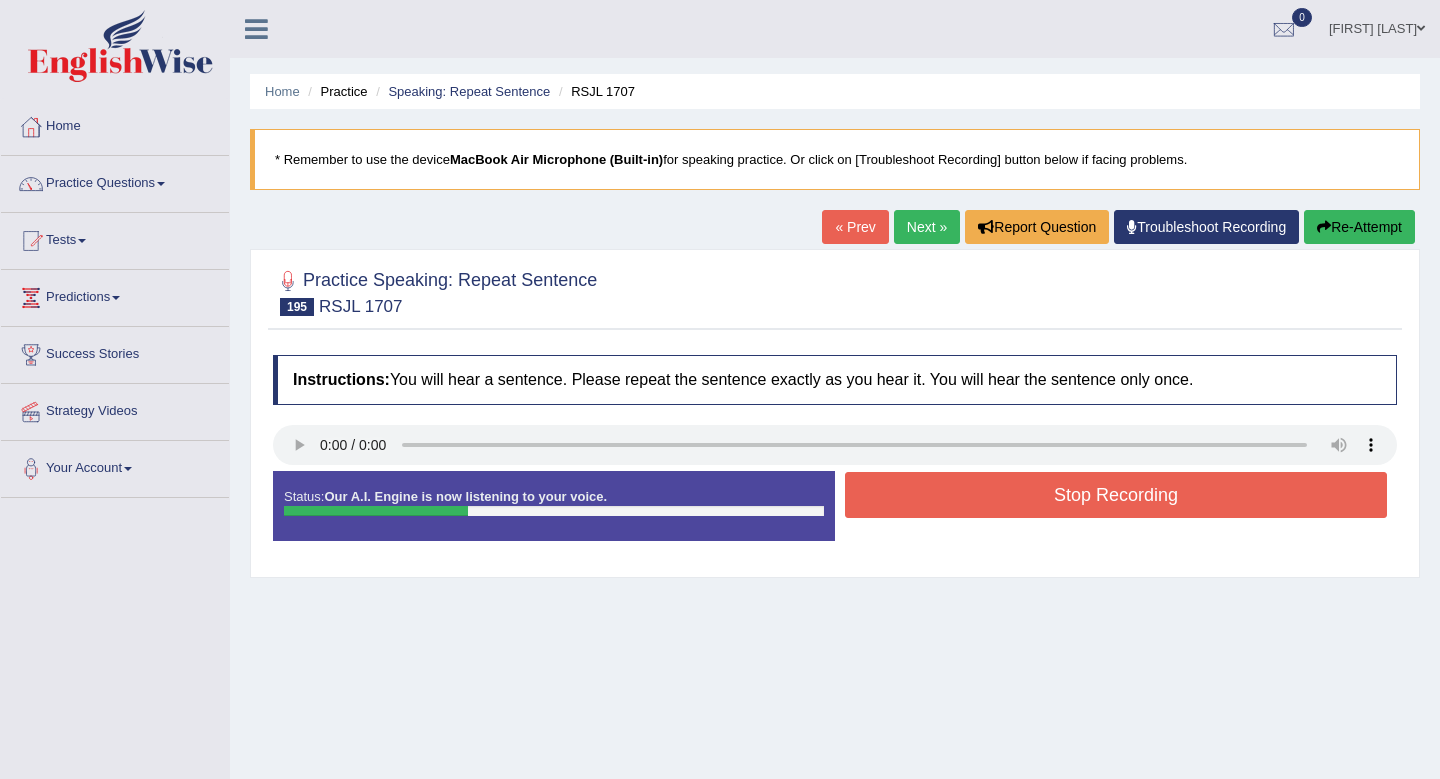 click on "Stop Recording" at bounding box center (1116, 495) 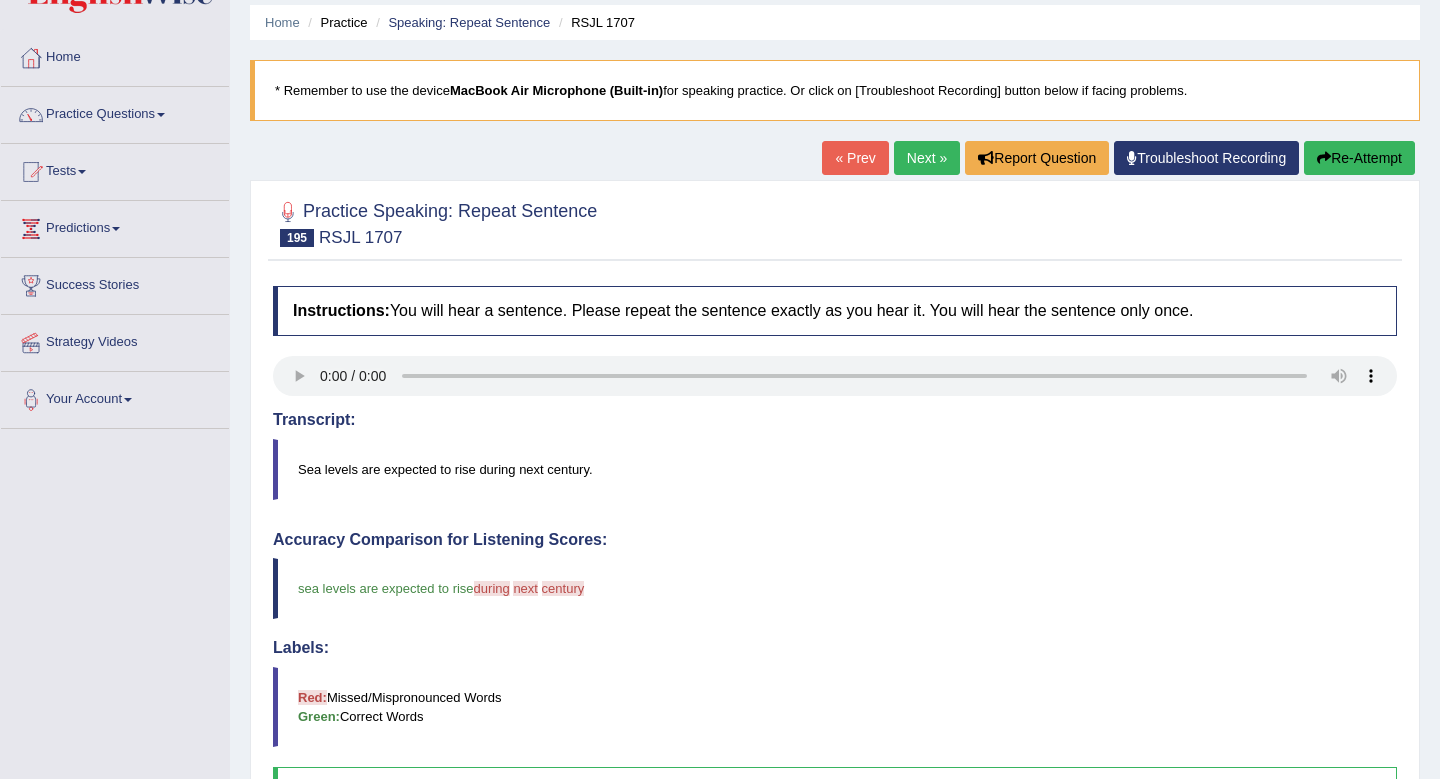scroll, scrollTop: 67, scrollLeft: 0, axis: vertical 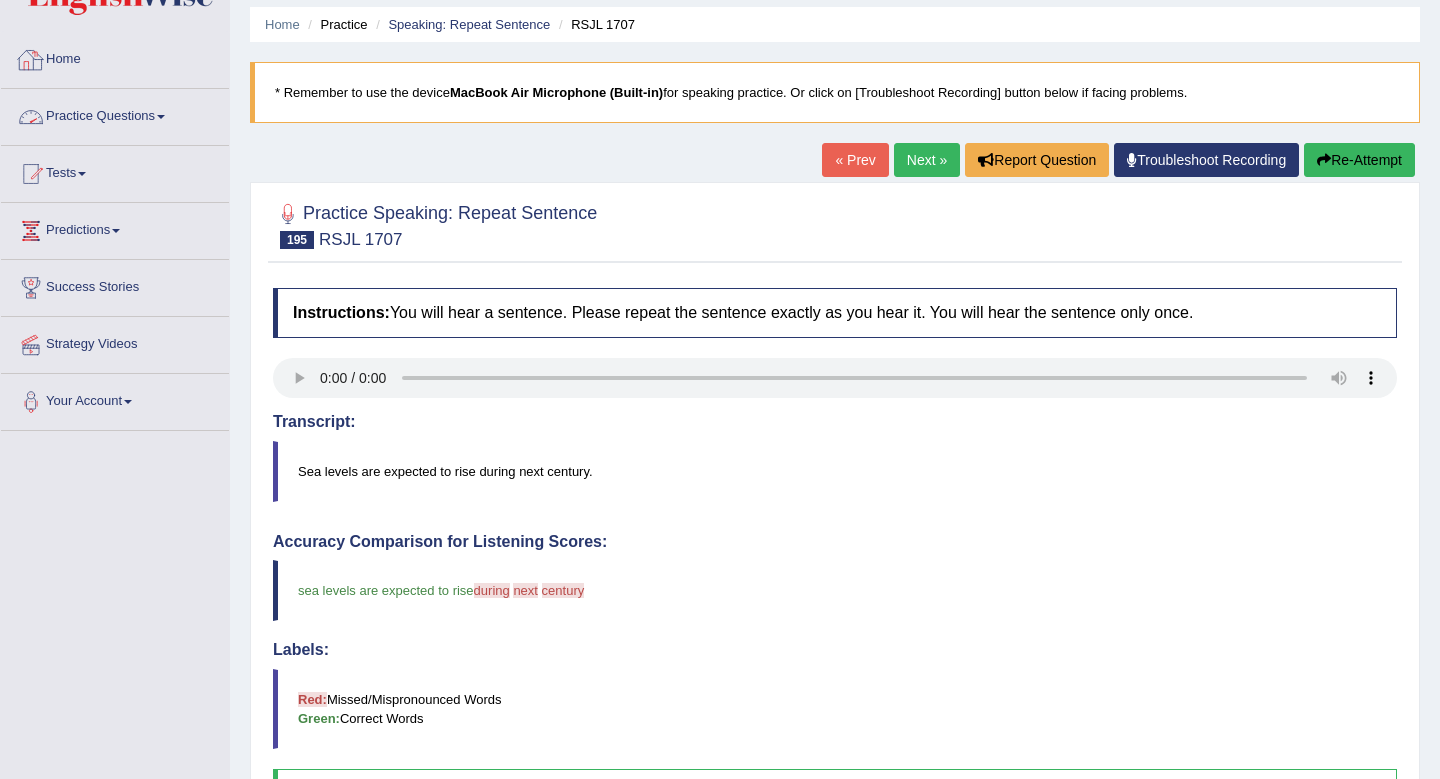 click on "Tests" at bounding box center [115, 171] 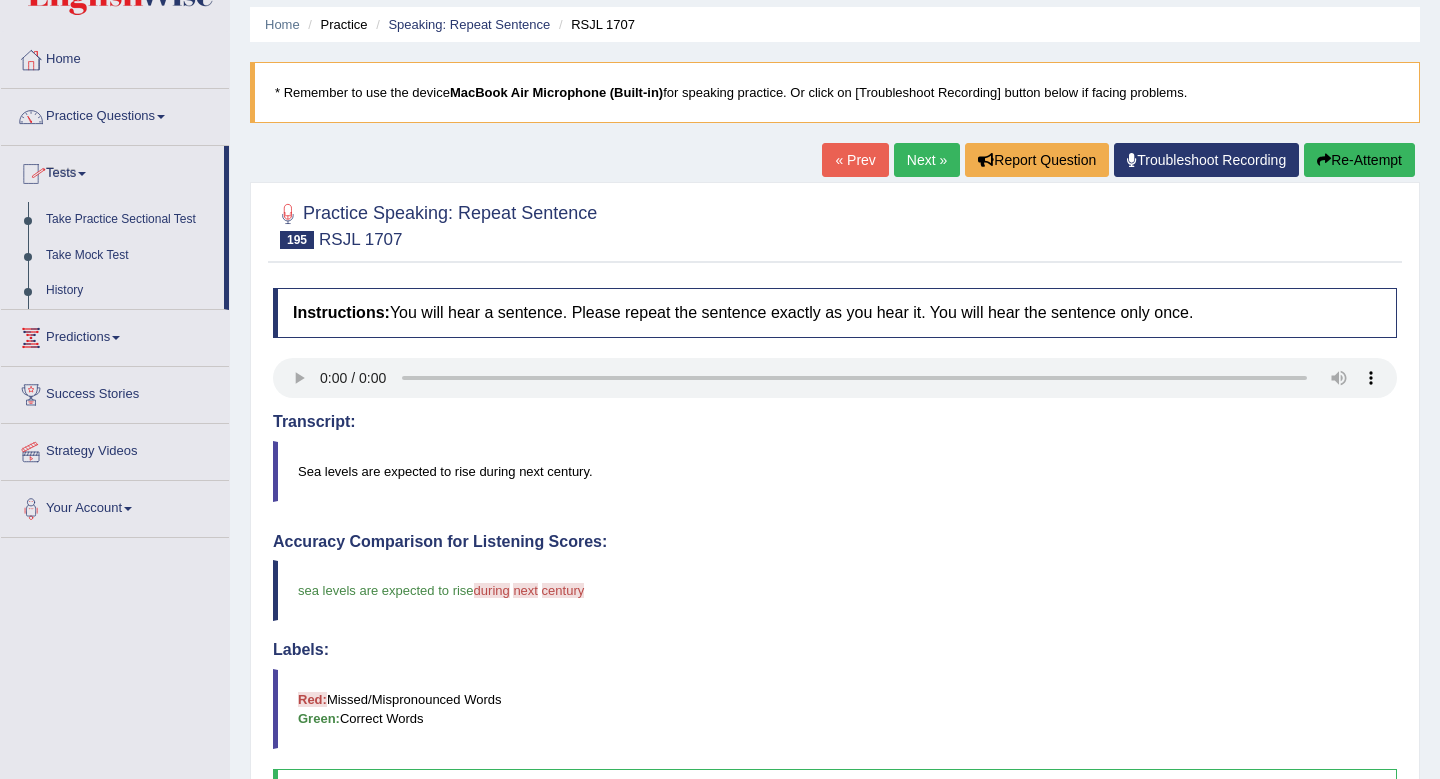 click on "Tests" at bounding box center (112, 171) 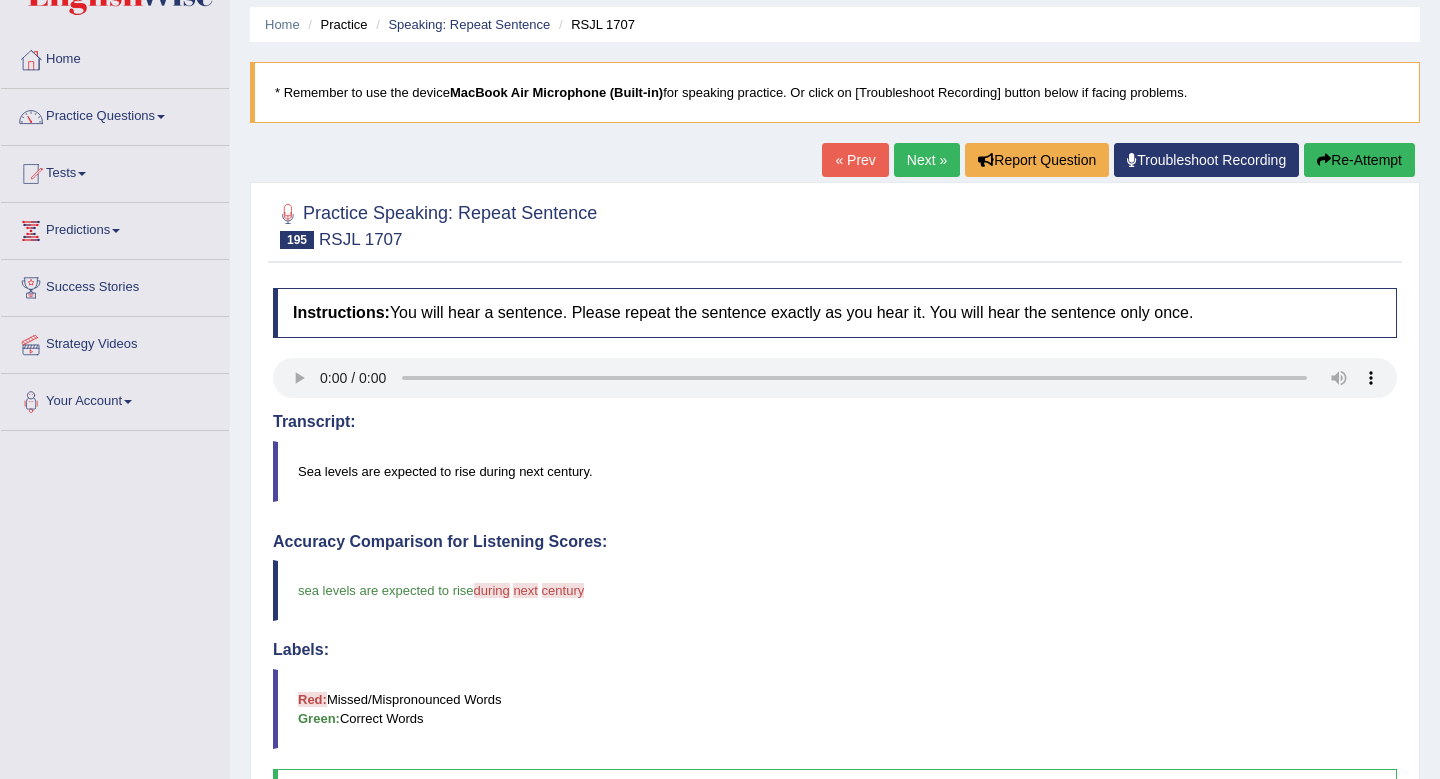 click on "Tests" at bounding box center (115, 171) 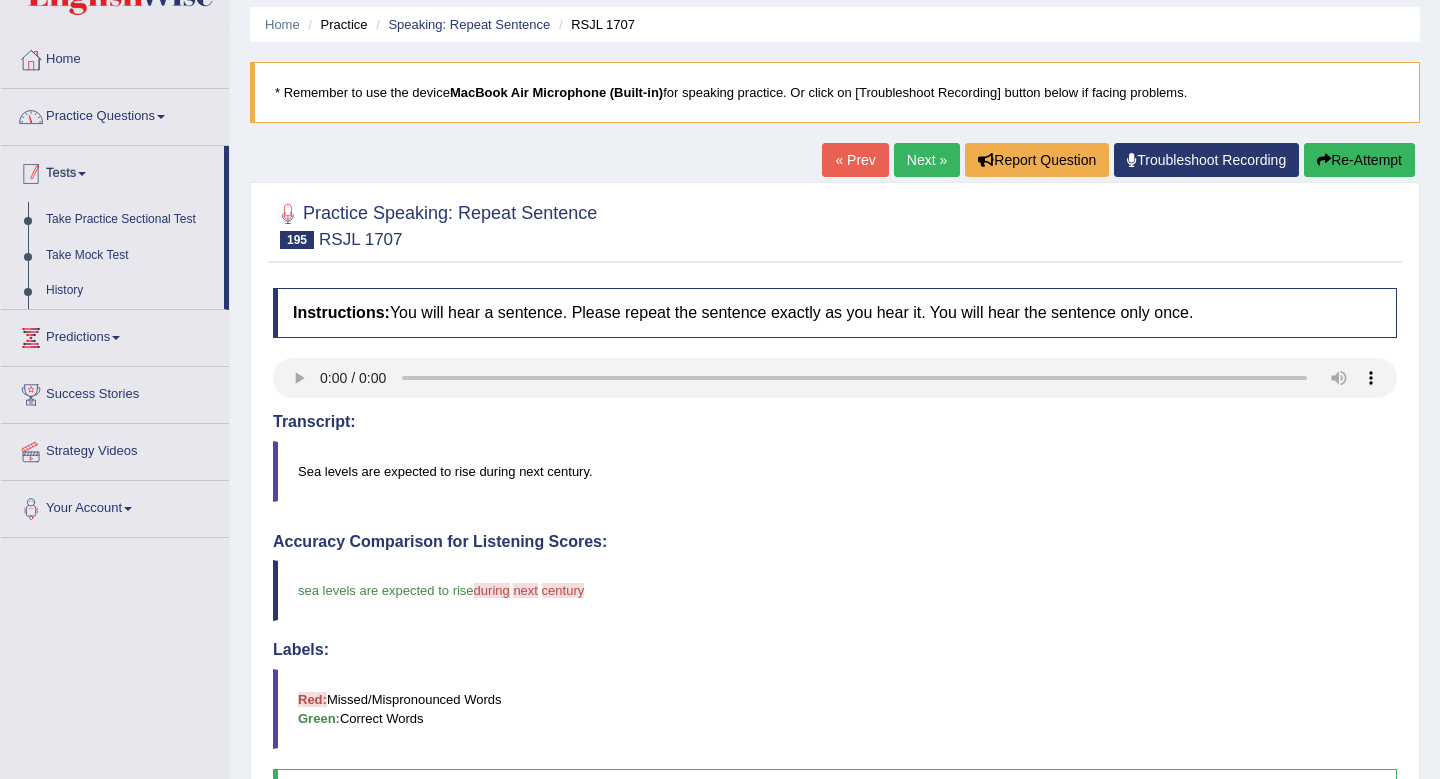 click on "Practice Questions" at bounding box center [115, 114] 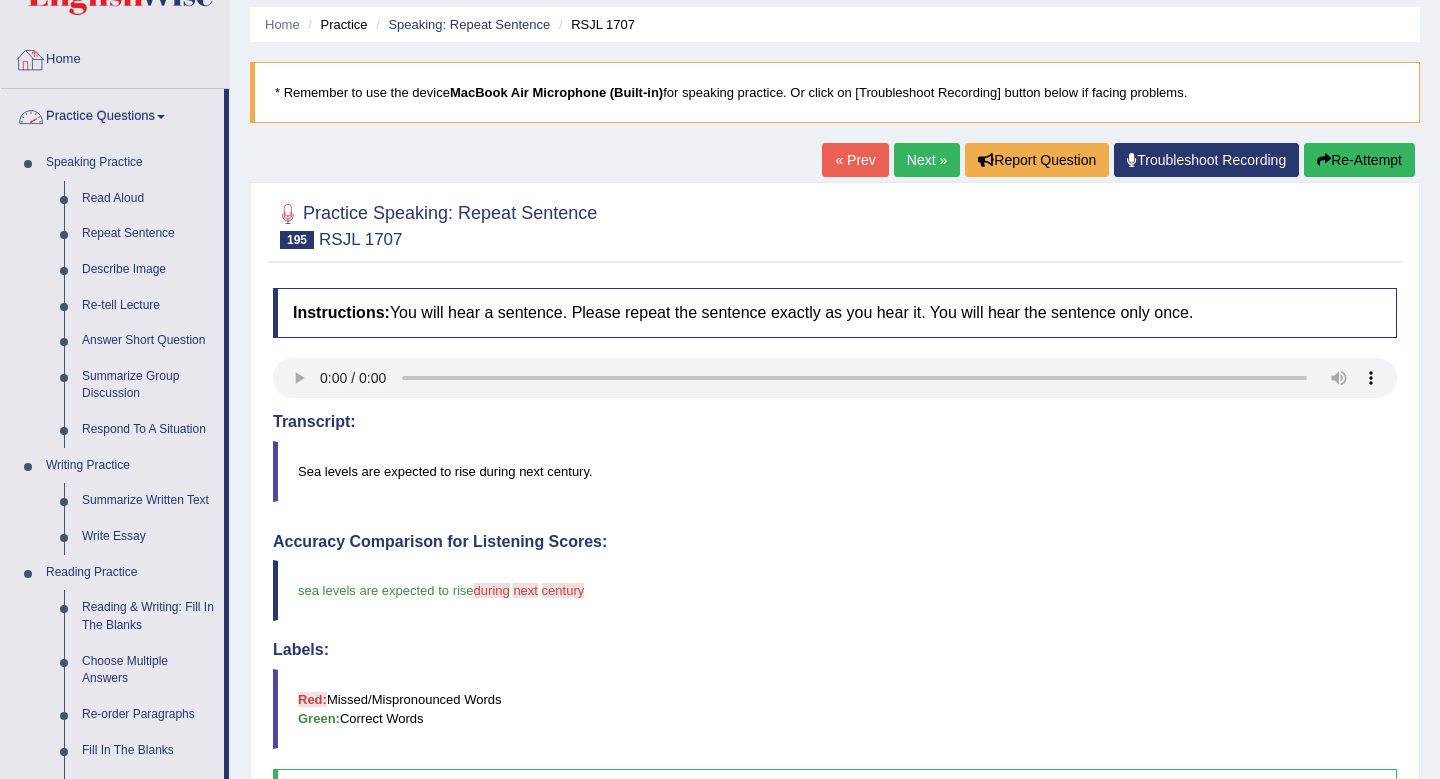 click on "Home" at bounding box center (115, 57) 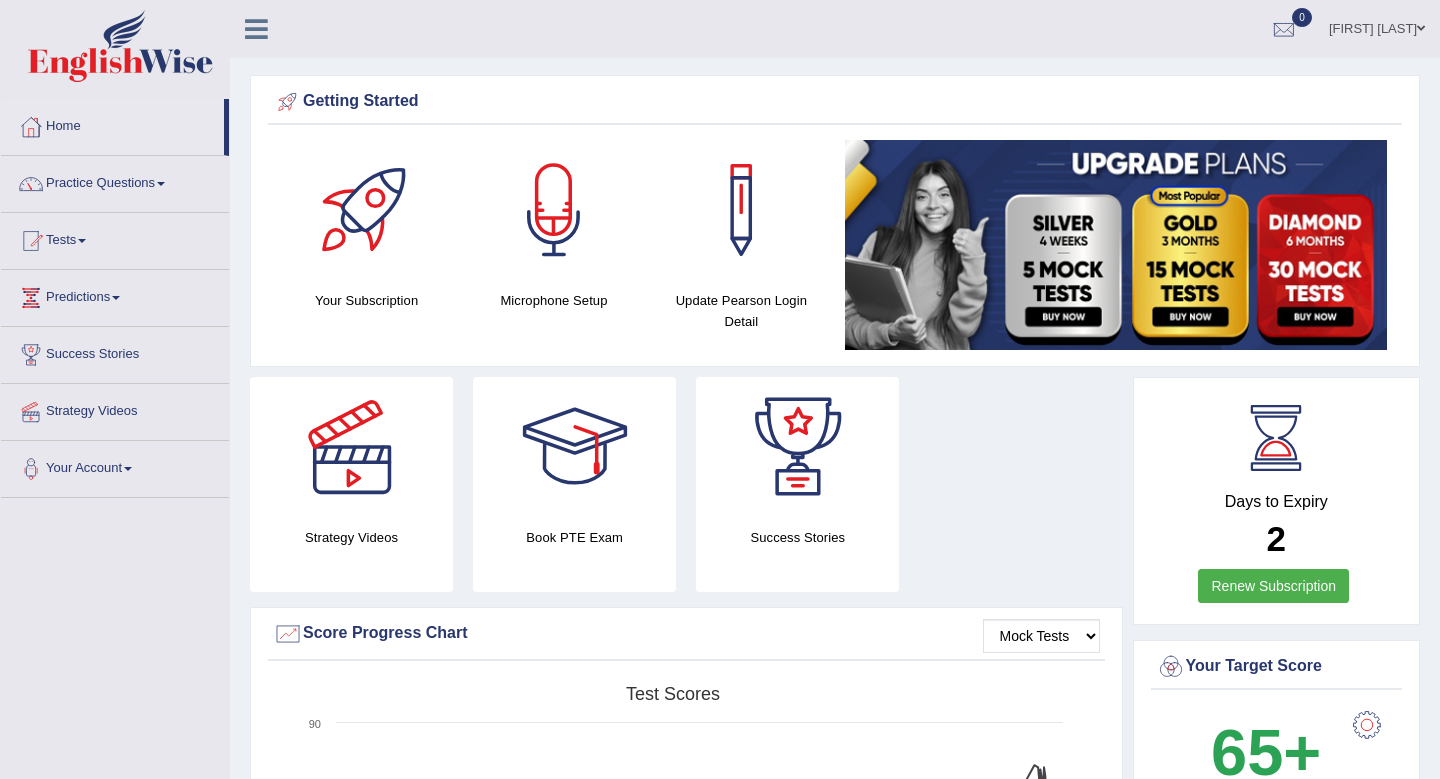 scroll, scrollTop: 2533, scrollLeft: 0, axis: vertical 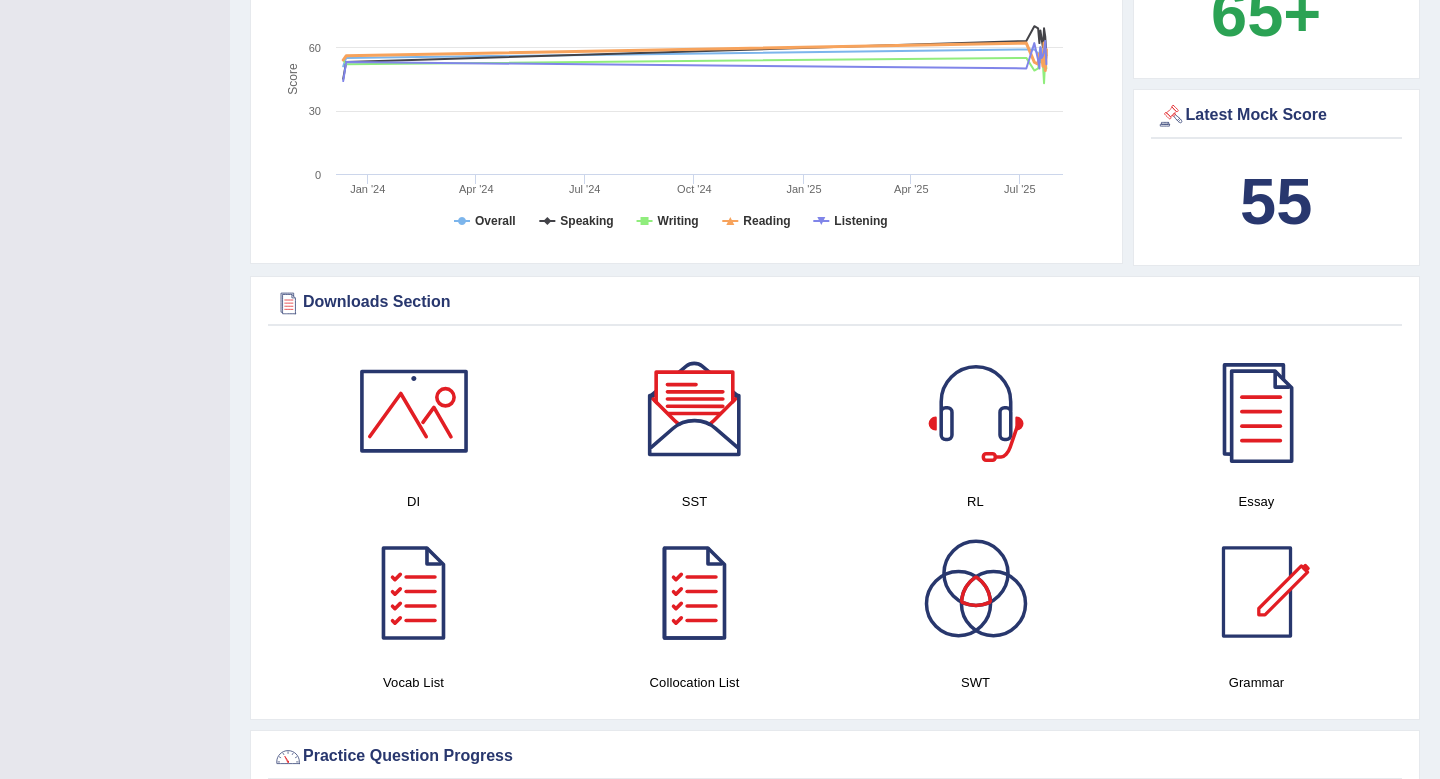 click at bounding box center [976, 411] 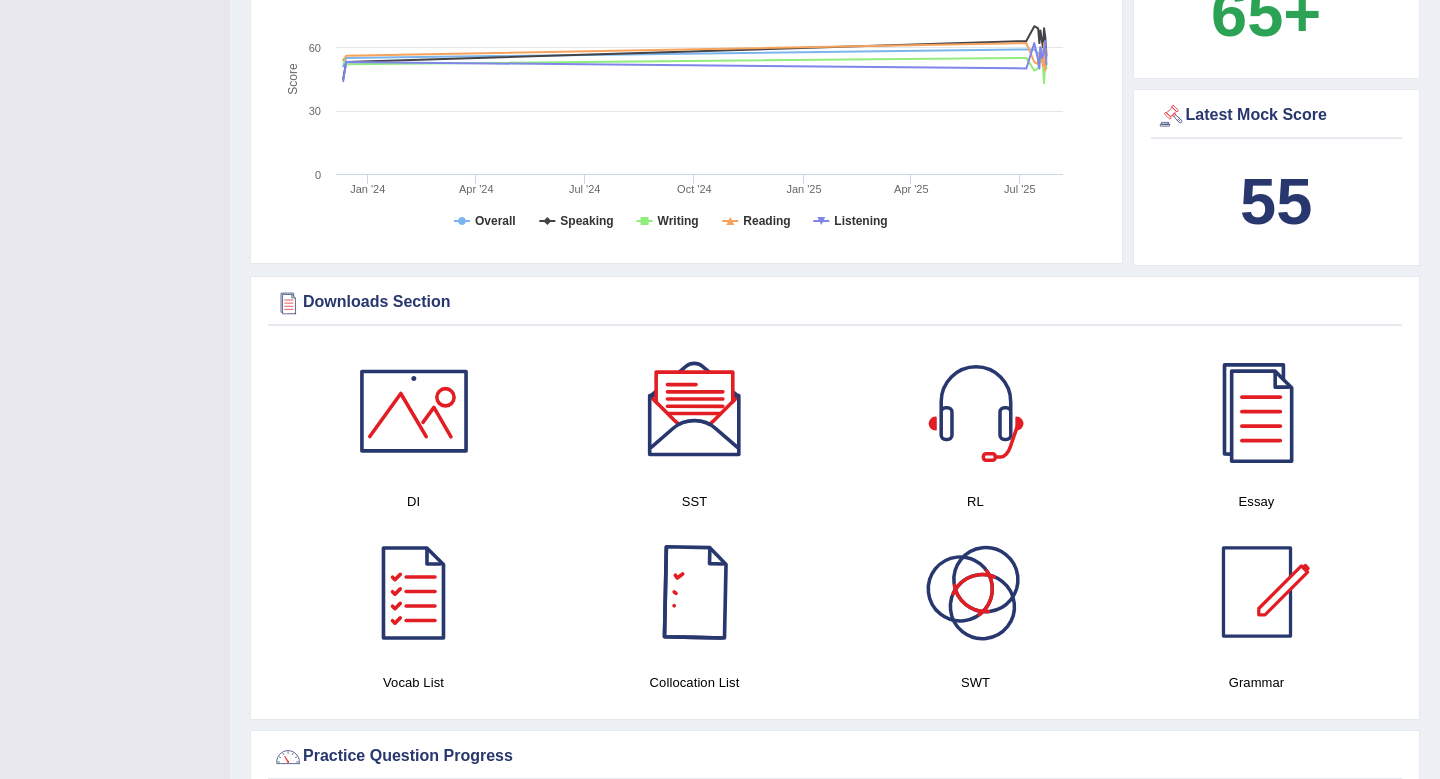 click at bounding box center [976, 592] 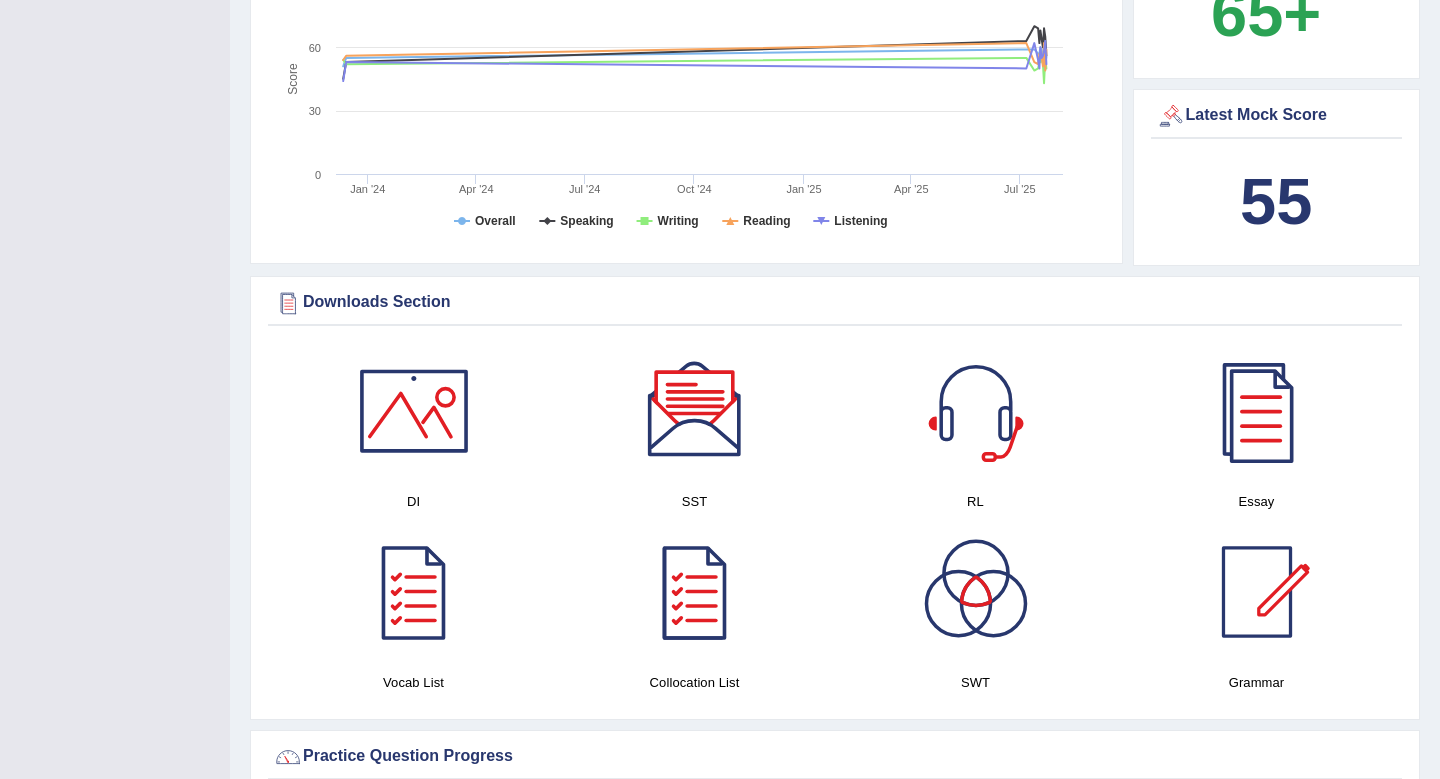 scroll, scrollTop: 0, scrollLeft: 0, axis: both 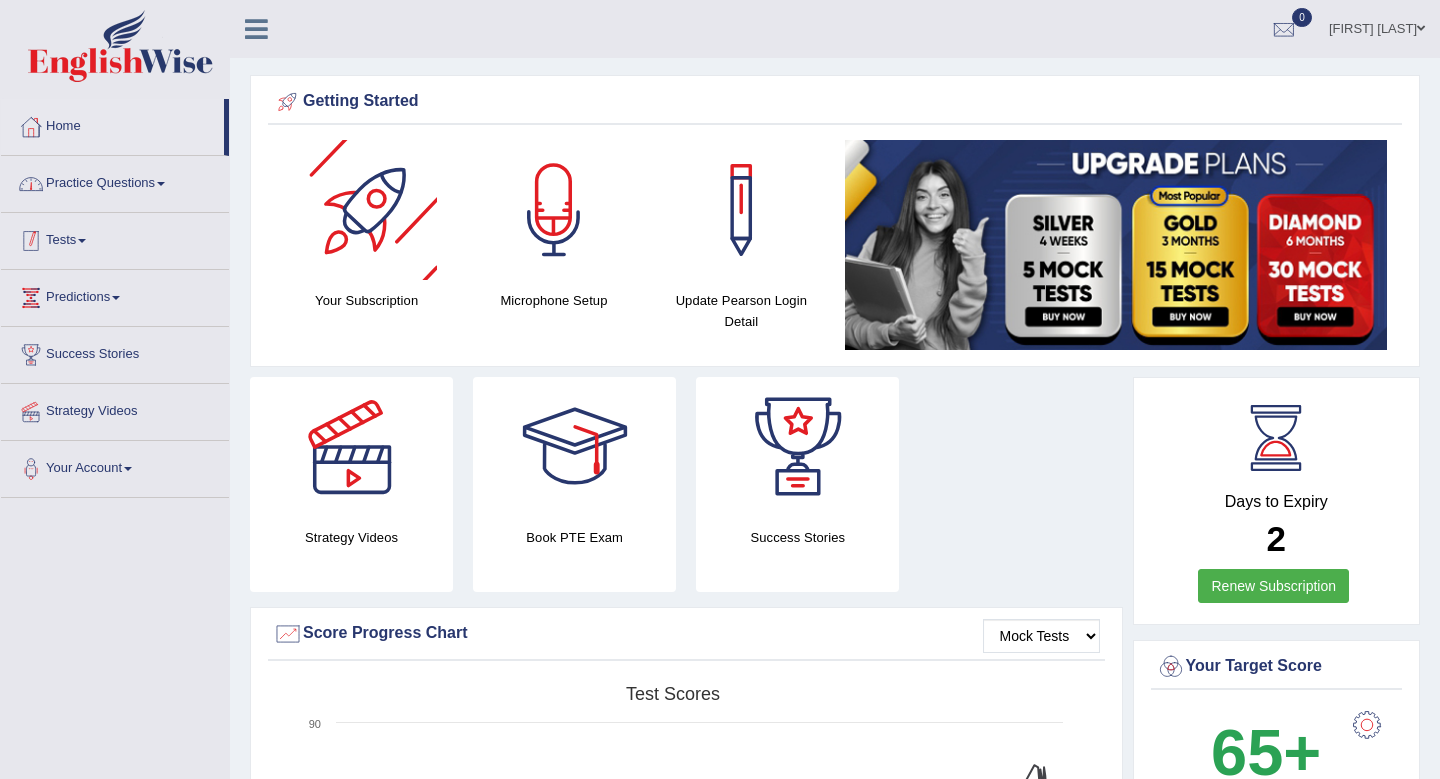 click on "Practice Questions" at bounding box center (115, 181) 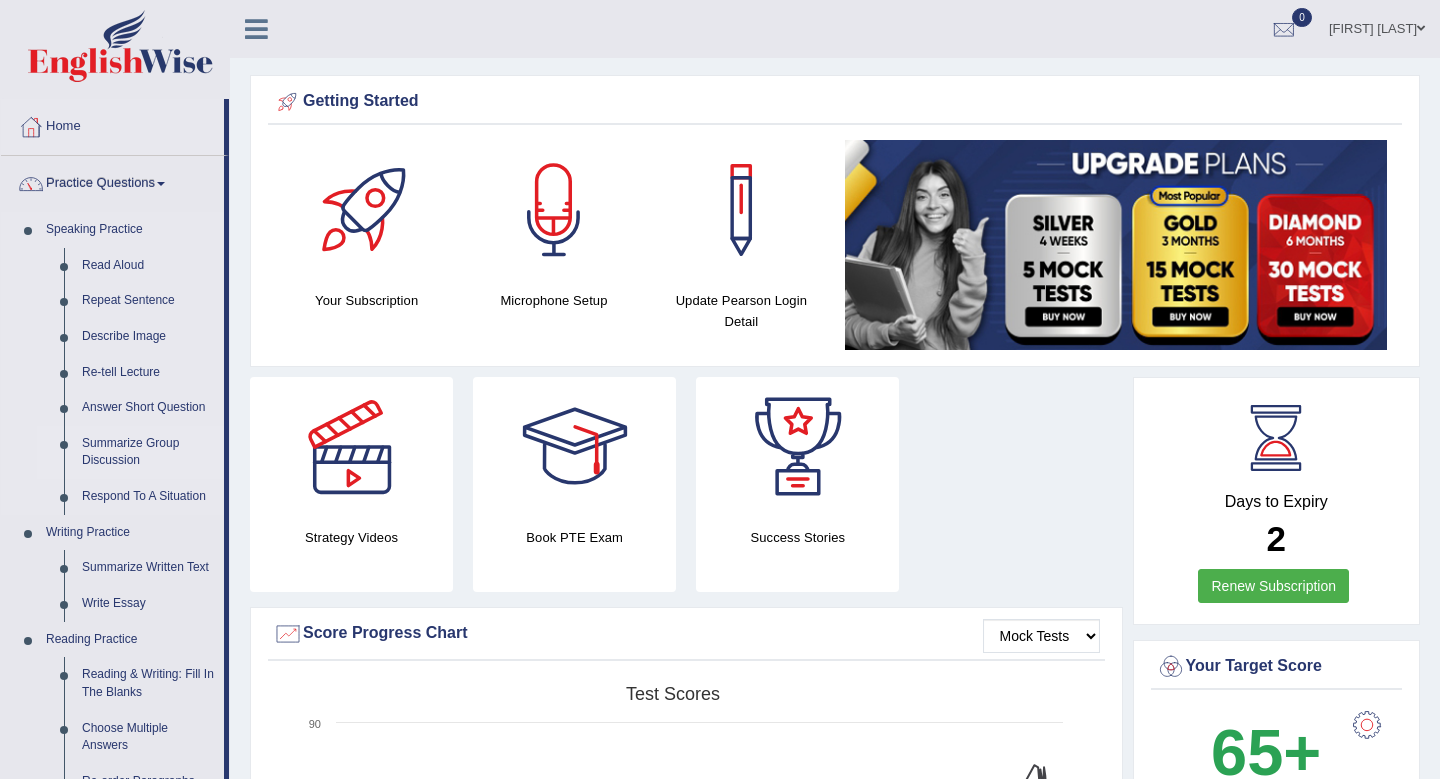 click on "Summarize Group Discussion" at bounding box center (148, 452) 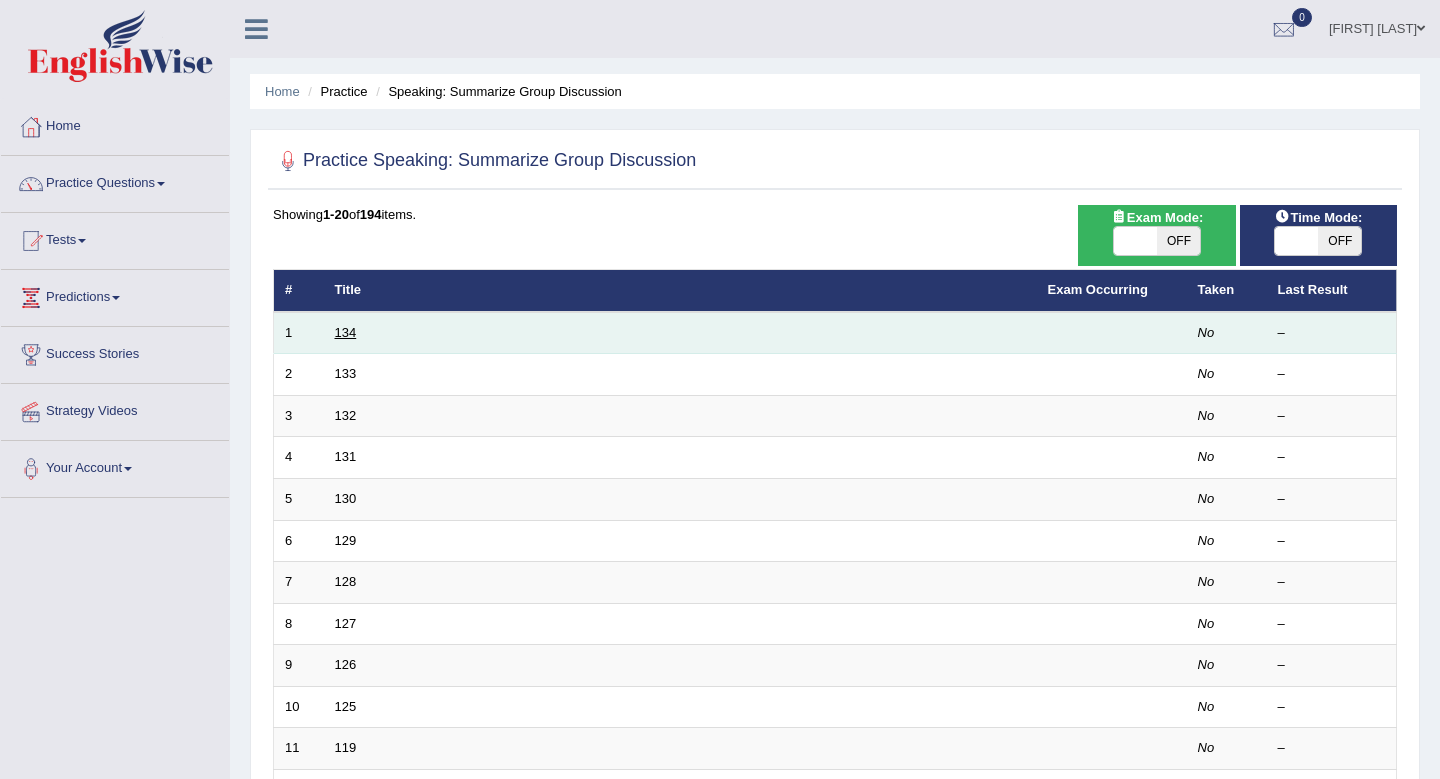 scroll, scrollTop: 0, scrollLeft: 0, axis: both 